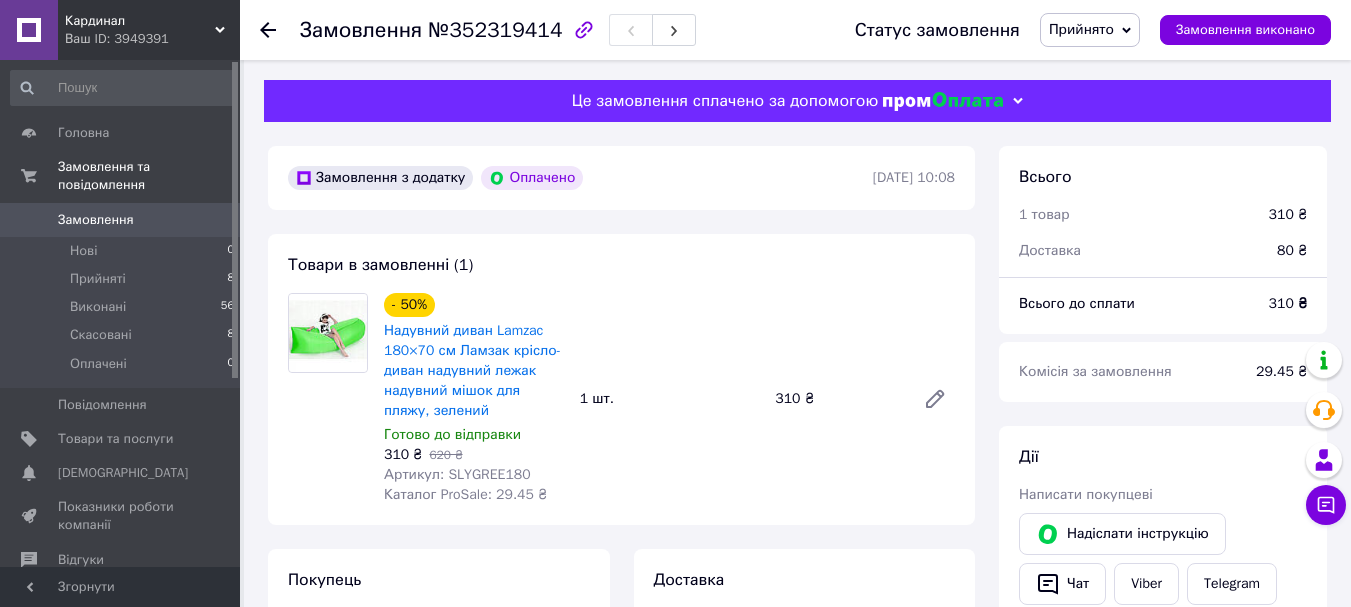 scroll, scrollTop: 200, scrollLeft: 0, axis: vertical 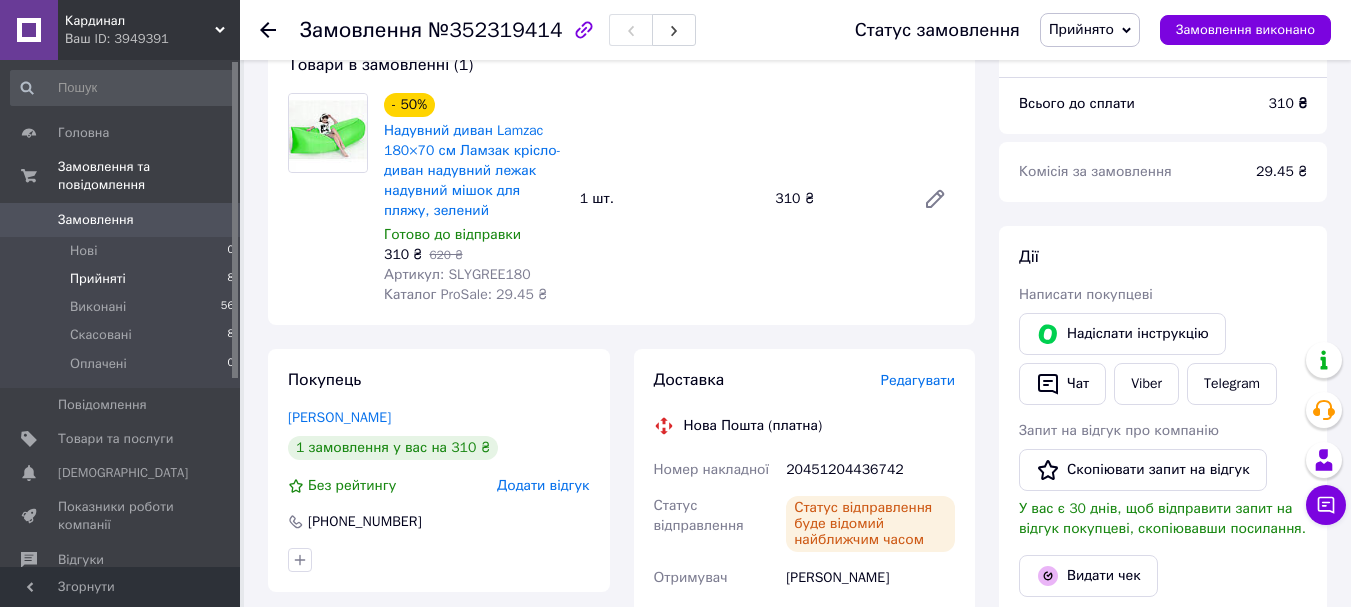 click on "Прийняті" at bounding box center [98, 279] 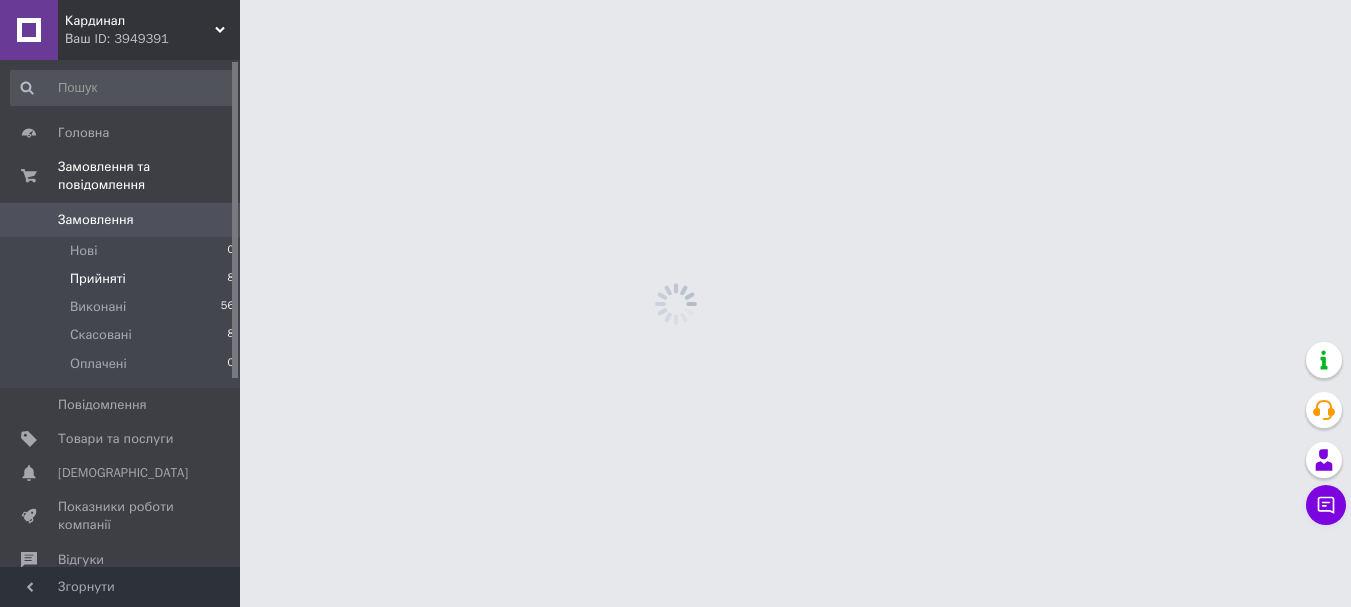 scroll, scrollTop: 0, scrollLeft: 0, axis: both 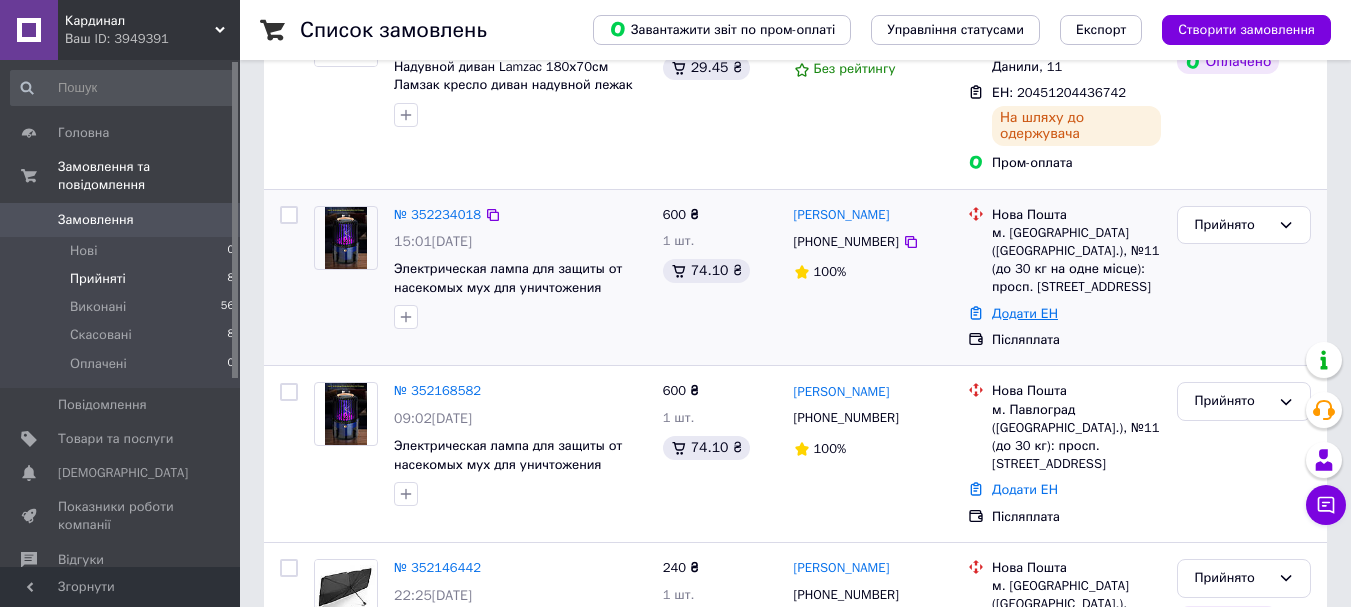 click on "Додати ЕН" at bounding box center (1025, 313) 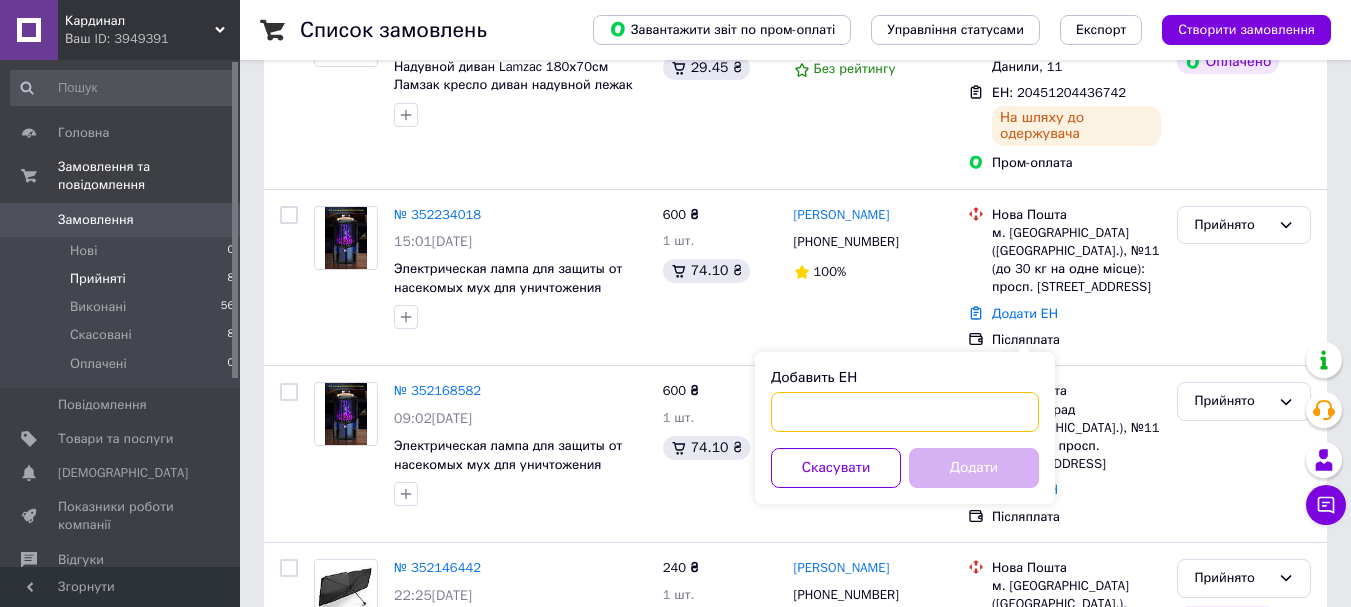 click on "Добавить ЕН" at bounding box center [905, 412] 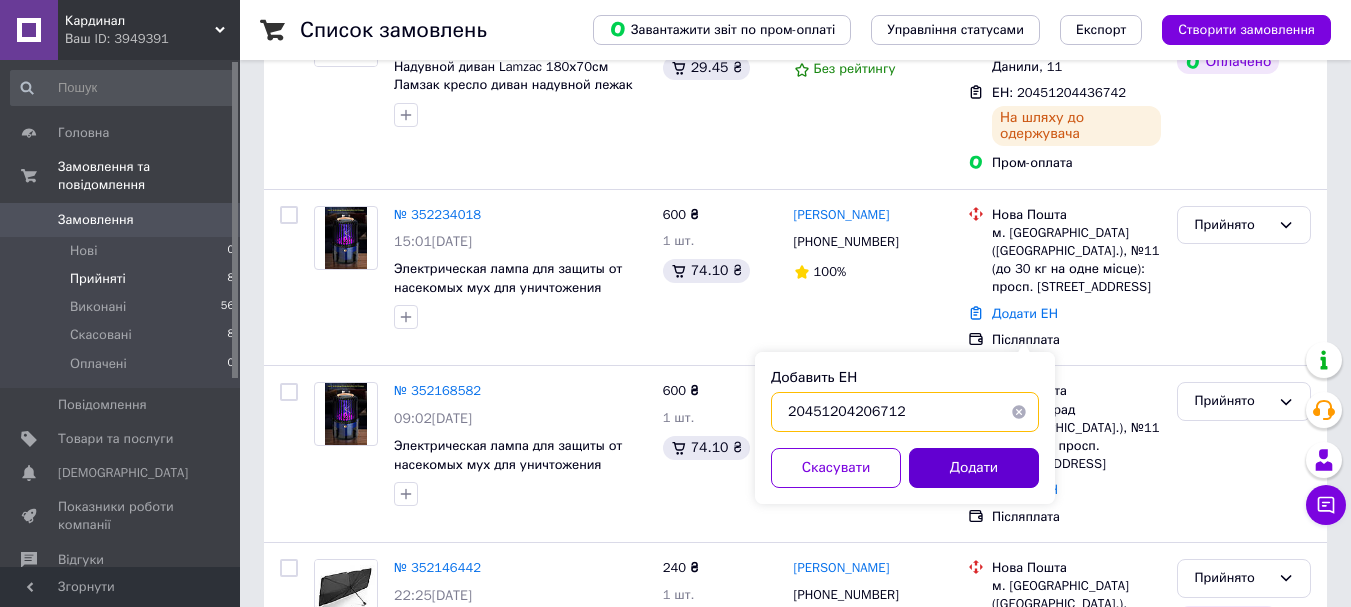 type on "20451204206712" 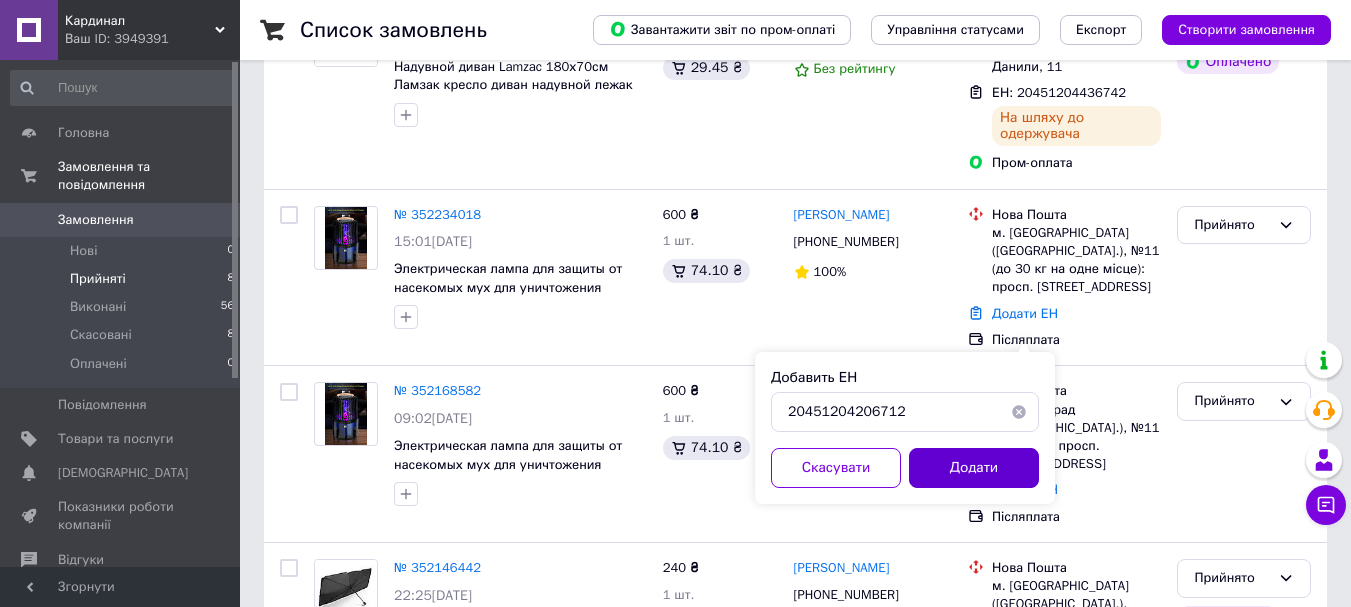click on "Додати" at bounding box center (974, 468) 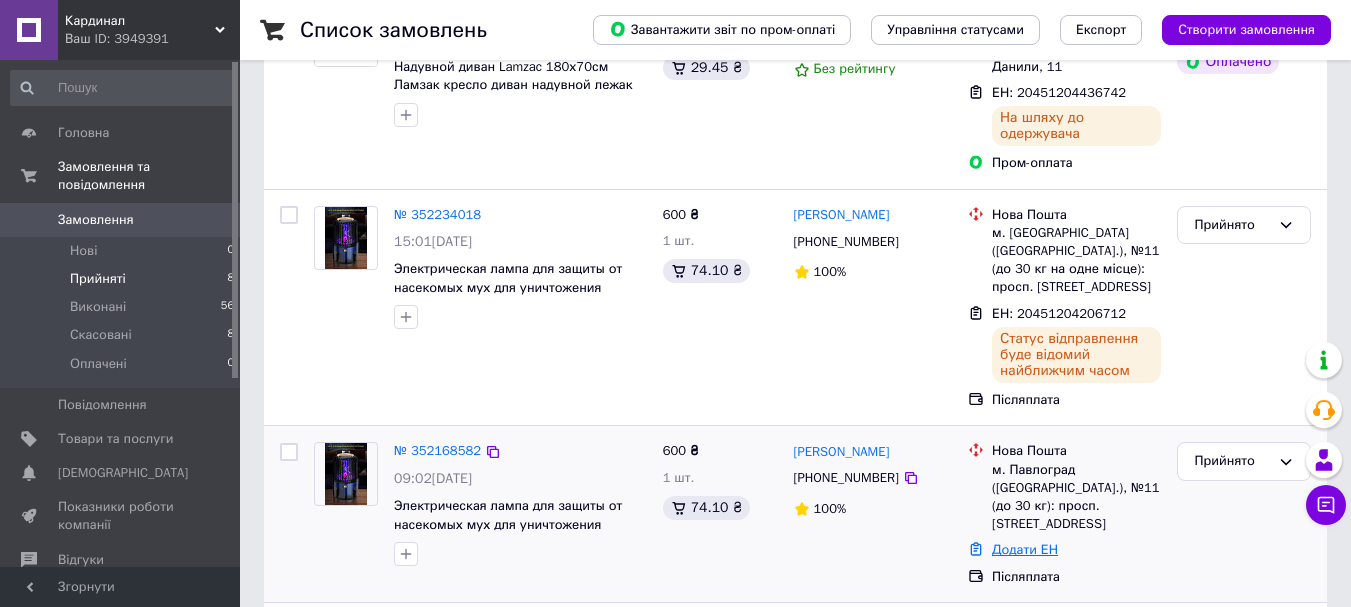 click on "Додати ЕН" at bounding box center [1025, 549] 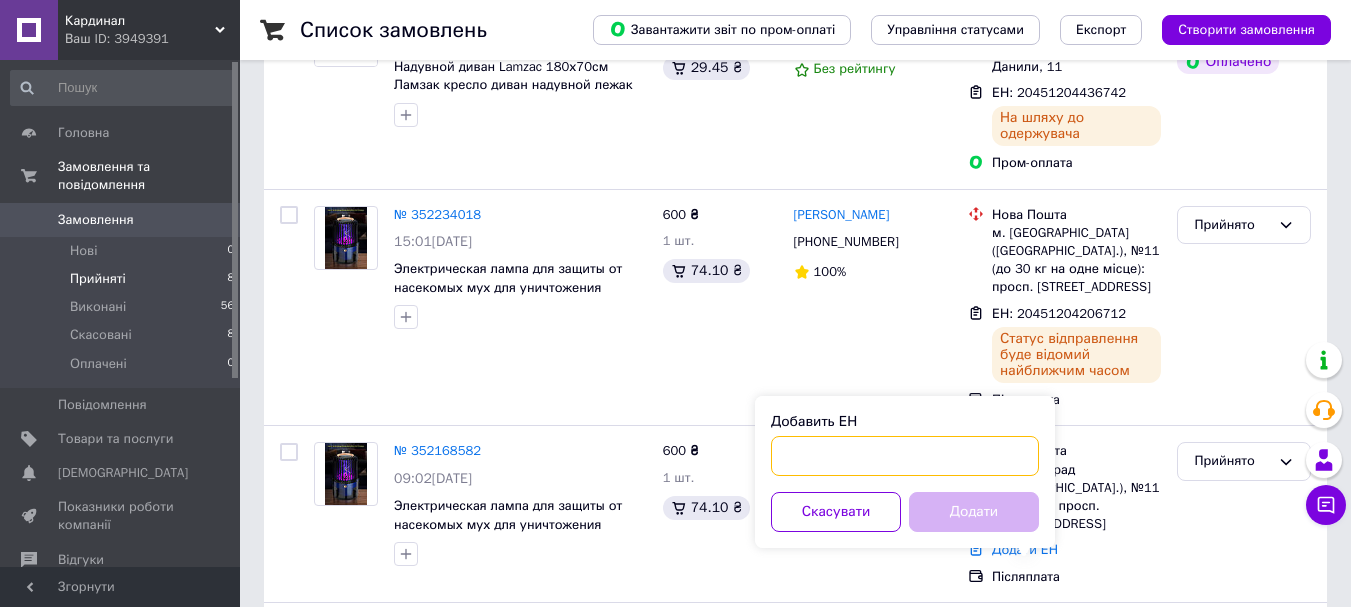 click on "Добавить ЕН" at bounding box center (905, 456) 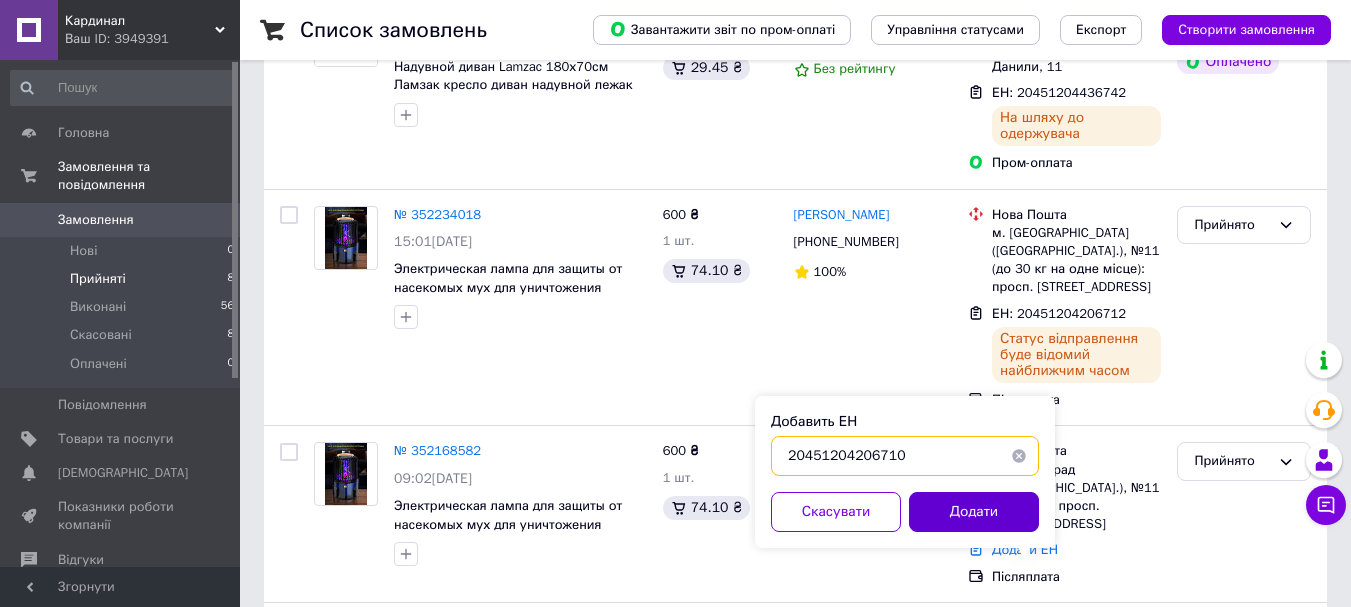 type on "20451204206710" 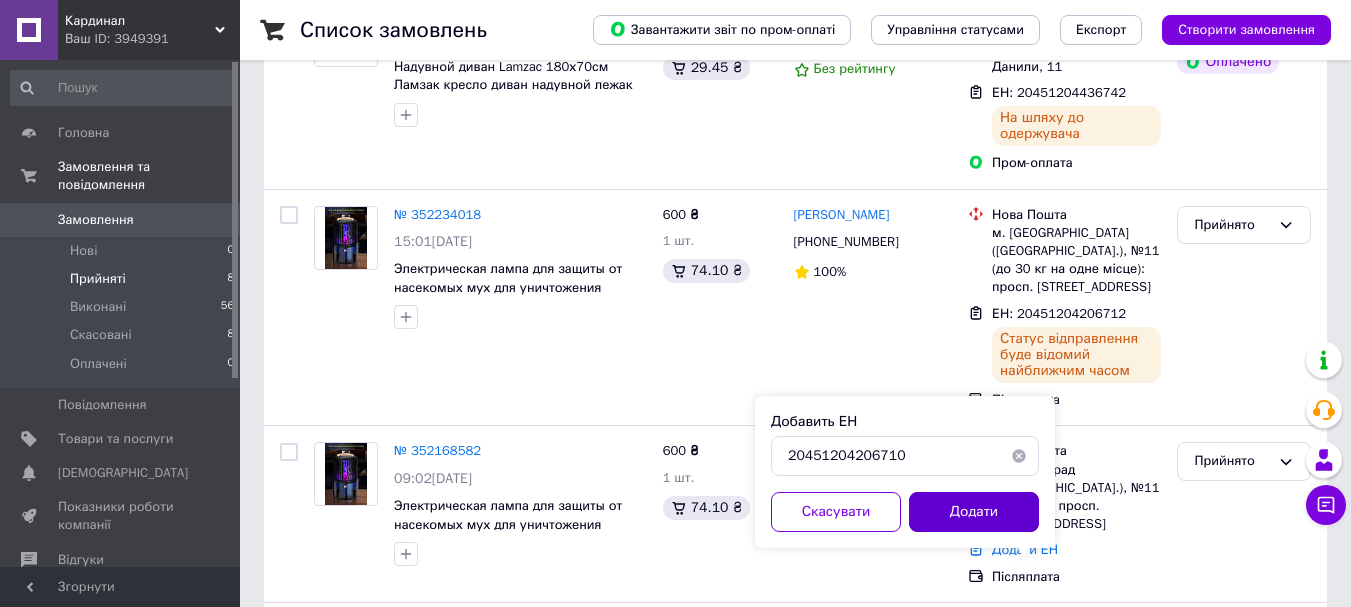 click on "Додати" at bounding box center (974, 512) 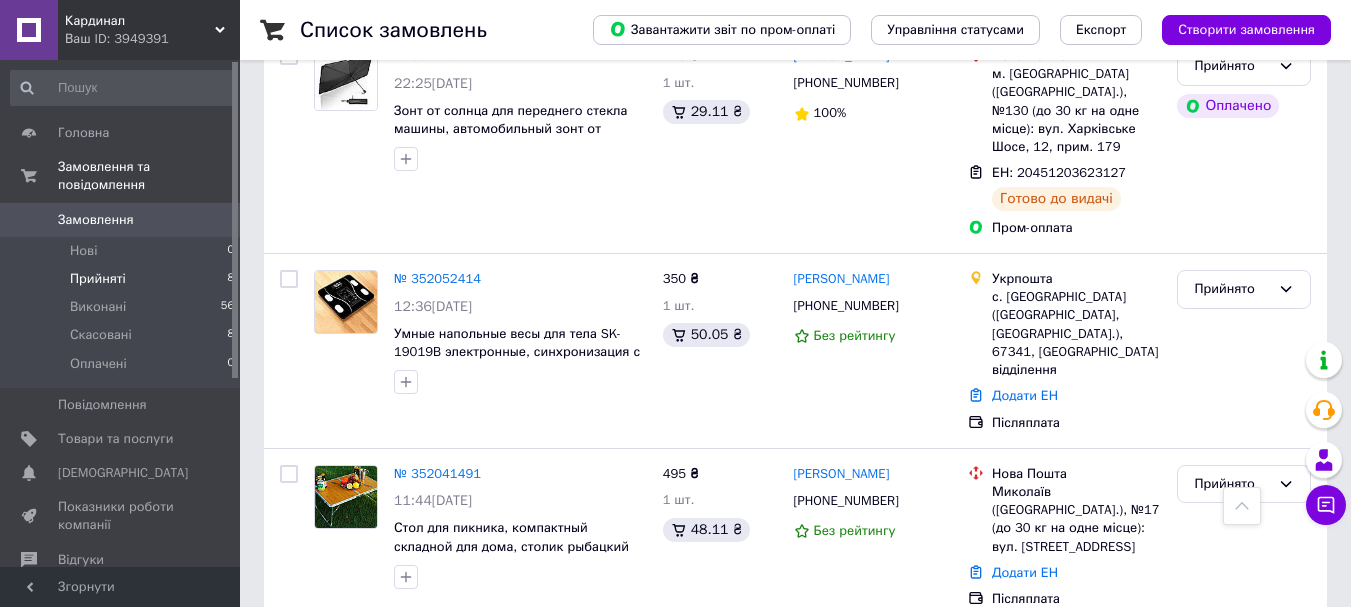 scroll, scrollTop: 931, scrollLeft: 0, axis: vertical 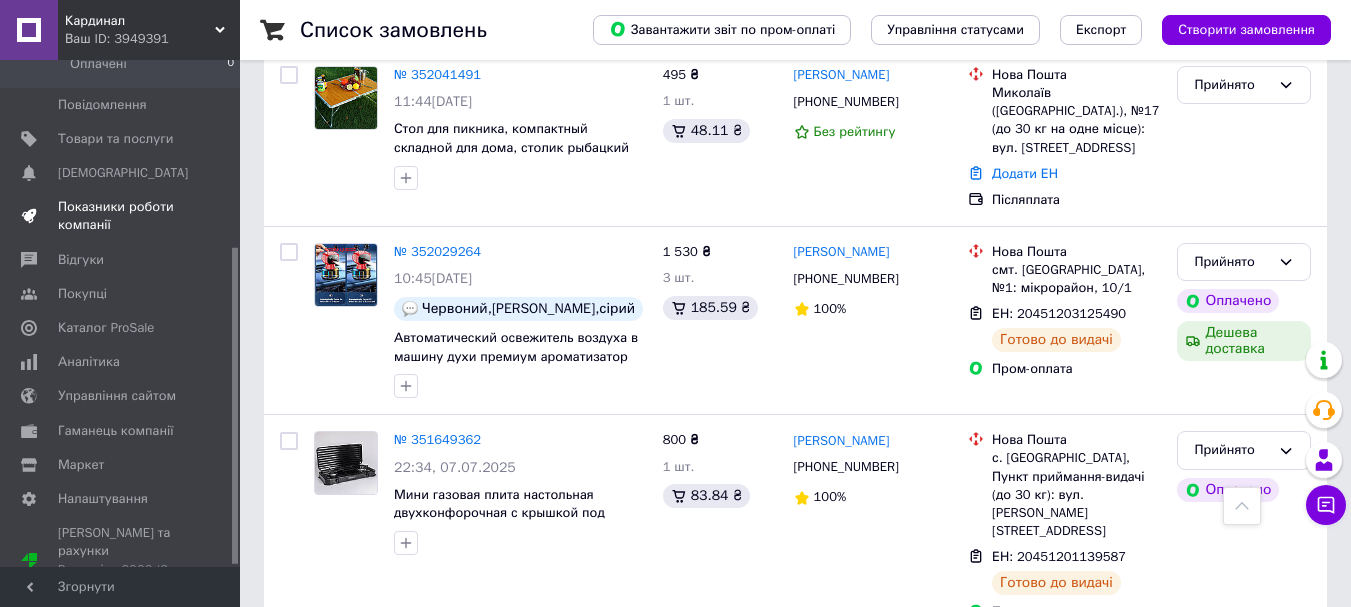 click on "Показники роботи компанії" at bounding box center (121, 216) 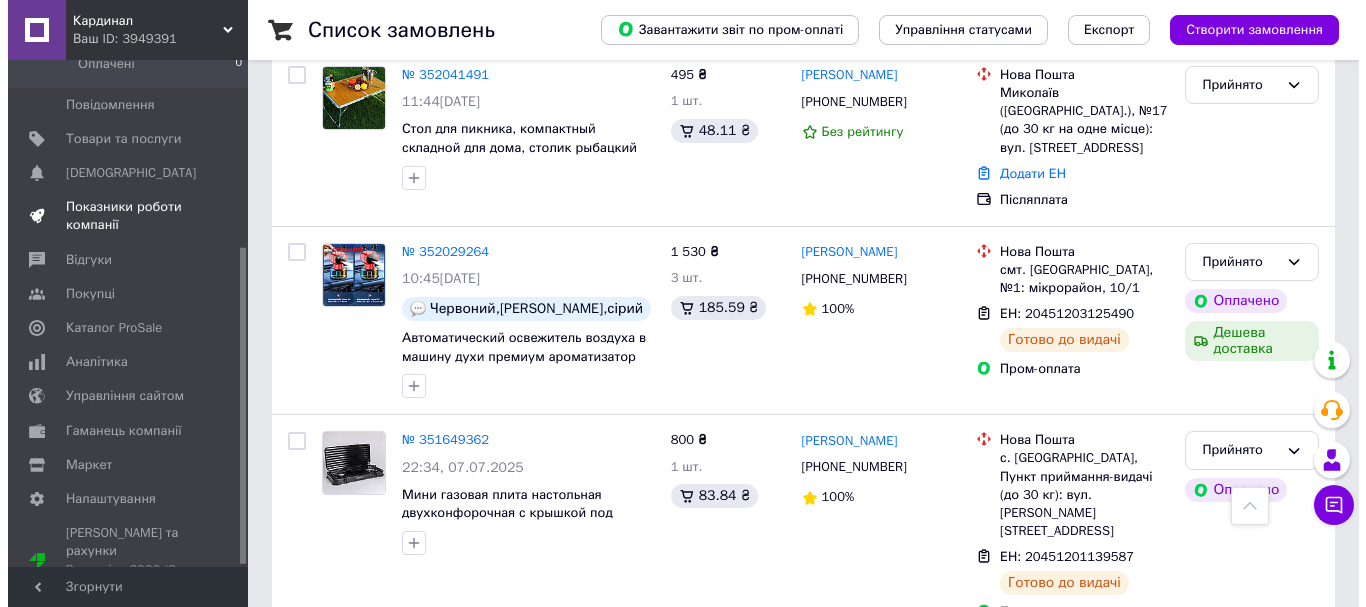 scroll, scrollTop: 0, scrollLeft: 0, axis: both 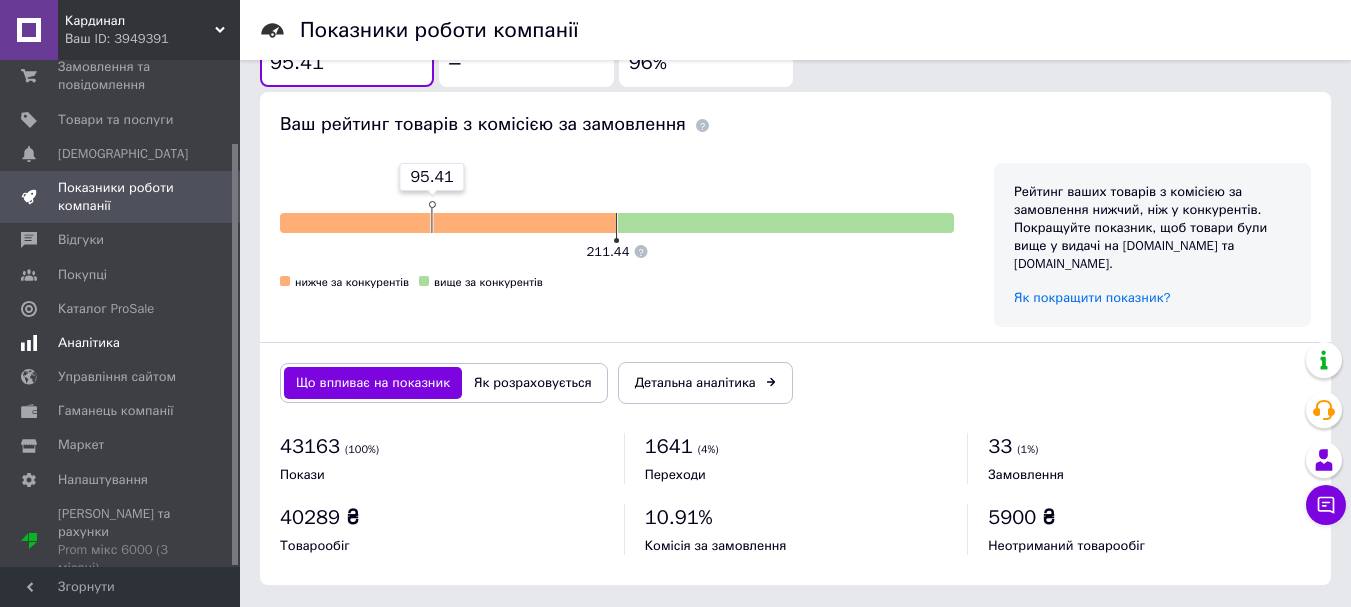 click on "Аналітика" at bounding box center (121, 343) 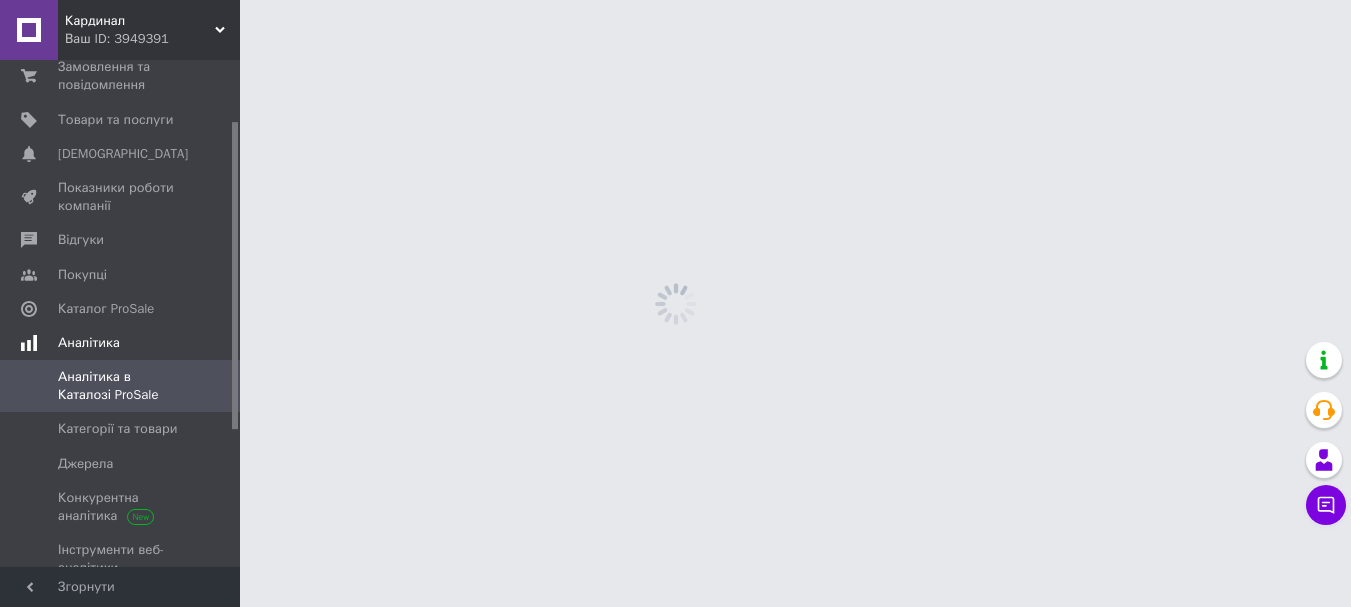 scroll, scrollTop: 0, scrollLeft: 0, axis: both 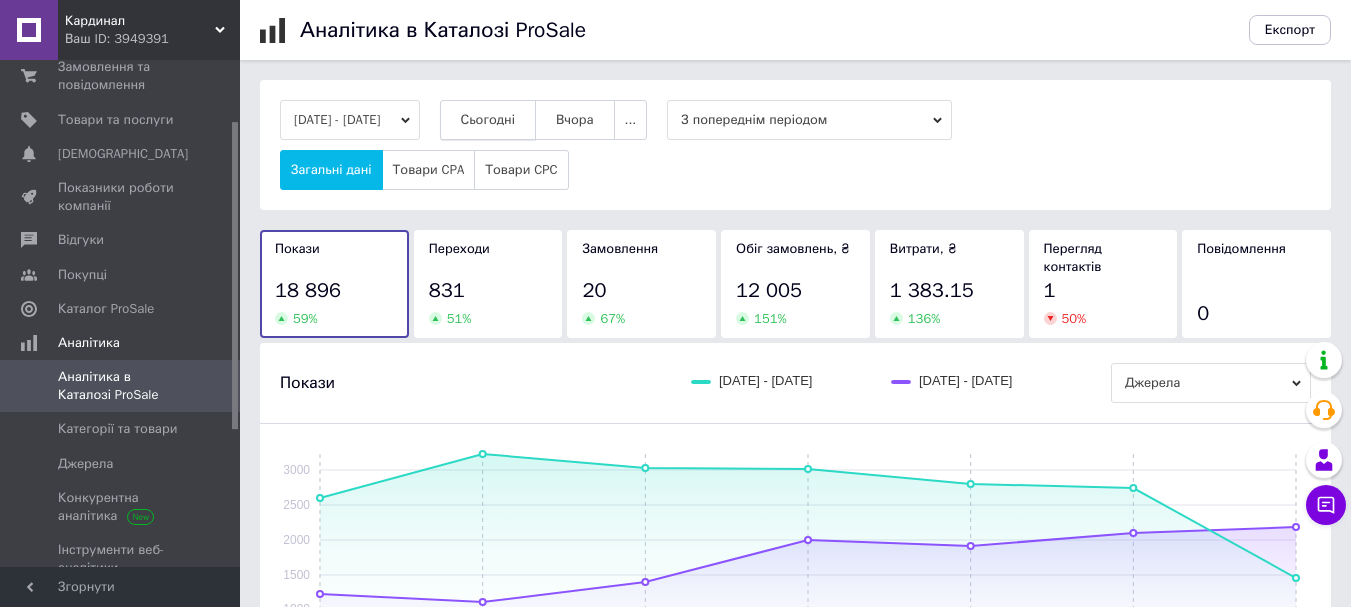 click on "Сьогодні" at bounding box center [488, 120] 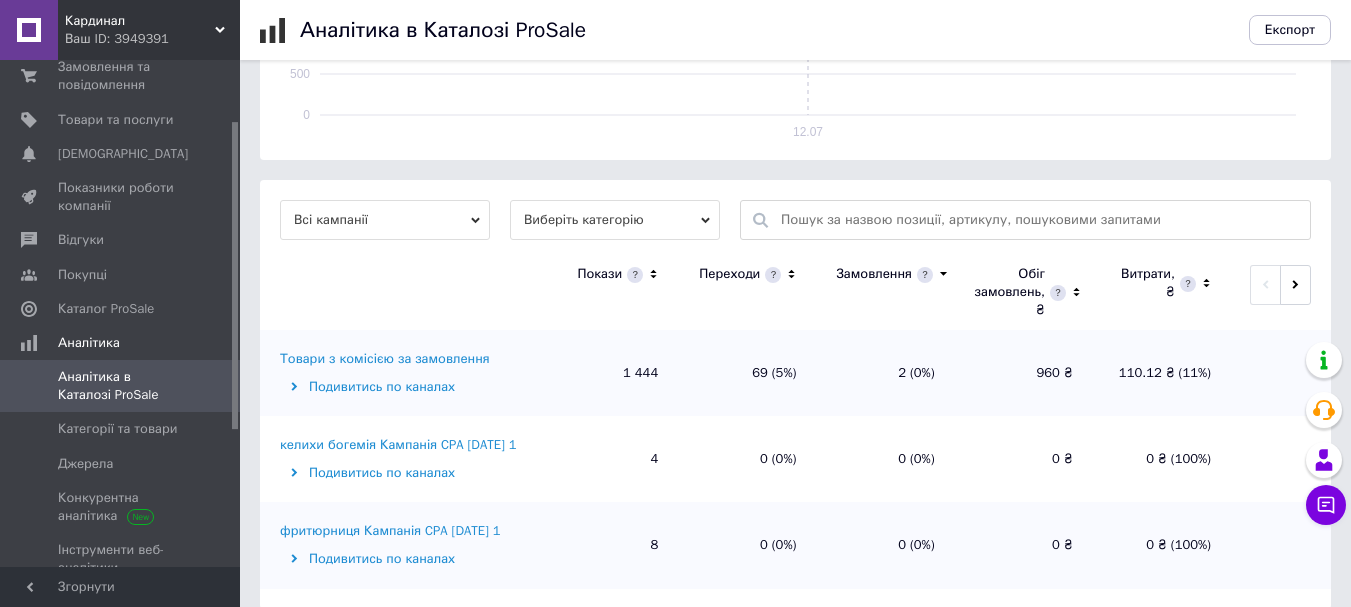 scroll, scrollTop: 568, scrollLeft: 0, axis: vertical 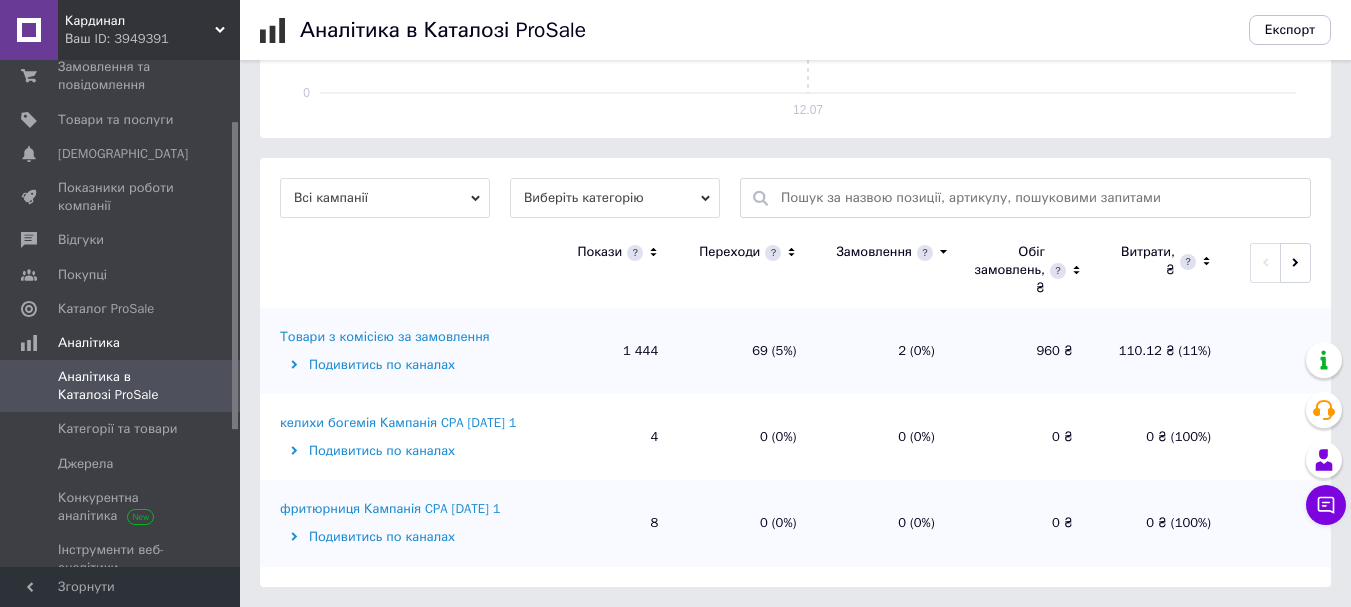 click on "Всі кампанії Виберіть категорію Покази Переходи Замовлення Обіг замовлень, ₴ Витрати, ₴ Товари з комісією за замовлення Подивитись по каналах 1 444 69 (5%) 2 (0%) 960 ₴ 110.12 ₴ (11%) келихи богемія Кампанія CPA [DATE] 1 Подивитись по каналах 4 0 (0%) 0 (0%) 0 ₴ 0 ₴ (100%) фритюрниця Кампанія CPA [DATE] 1 Подивитись по каналах 8 0 (0%) 0 (0%) 0 ₴ 0 ₴ (100%)" at bounding box center [795, 372] 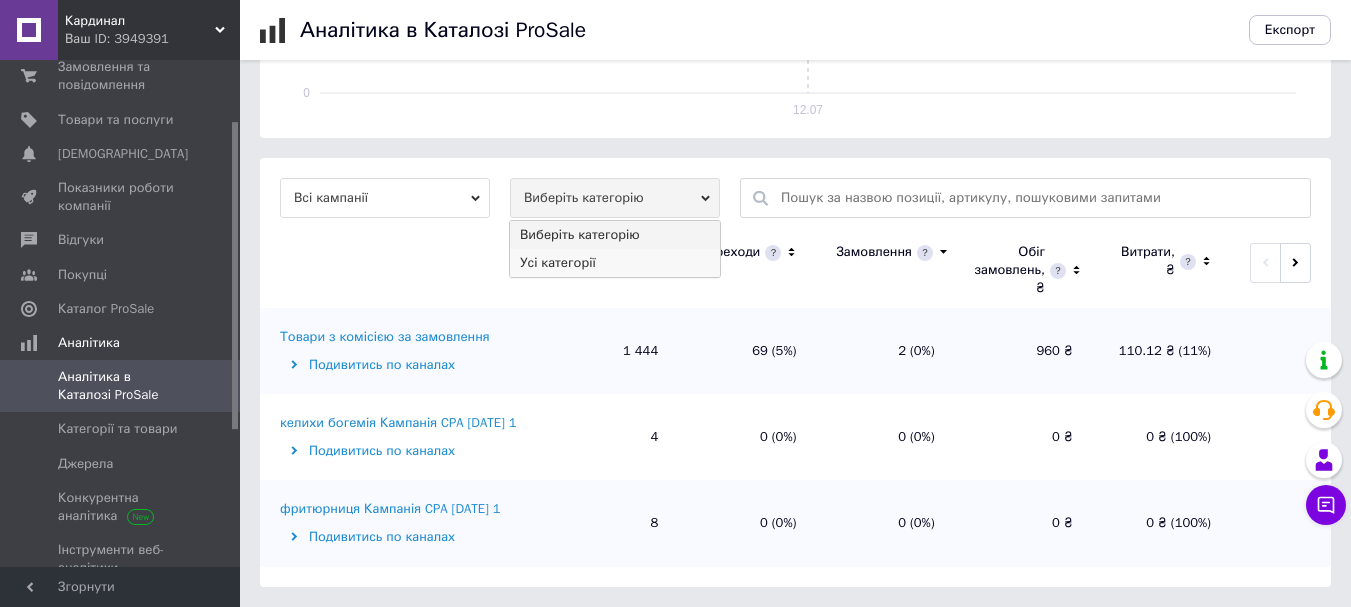 click on "Усі категорії" at bounding box center [615, 263] 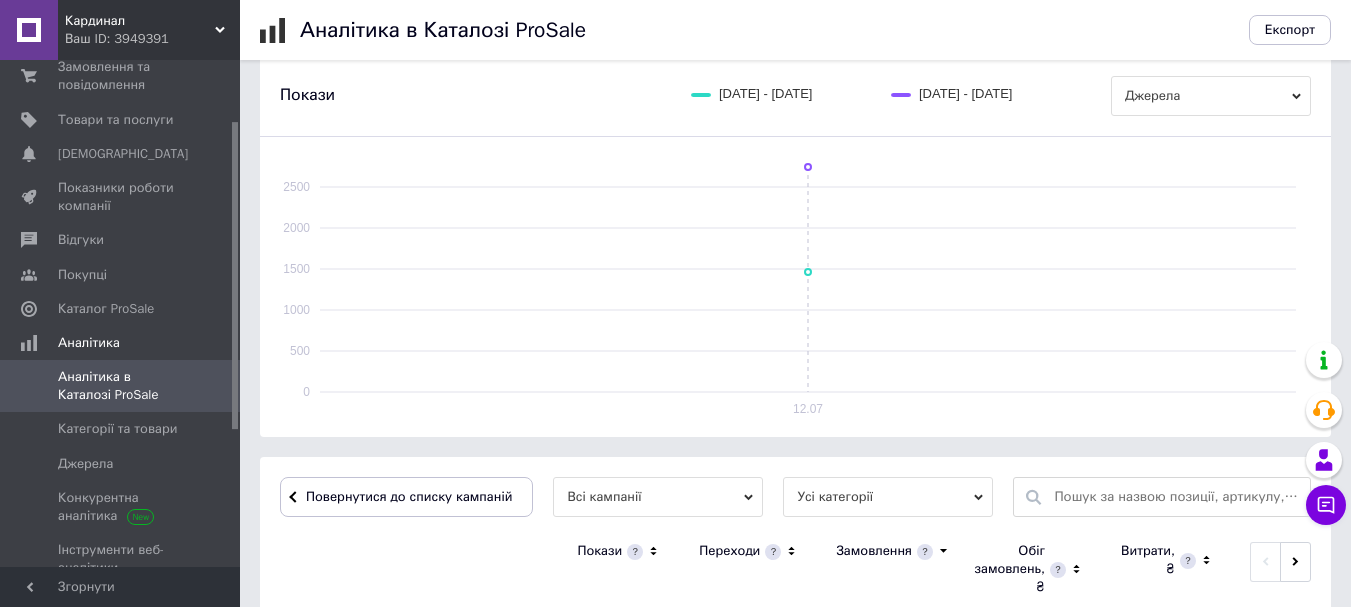 scroll, scrollTop: 568, scrollLeft: 0, axis: vertical 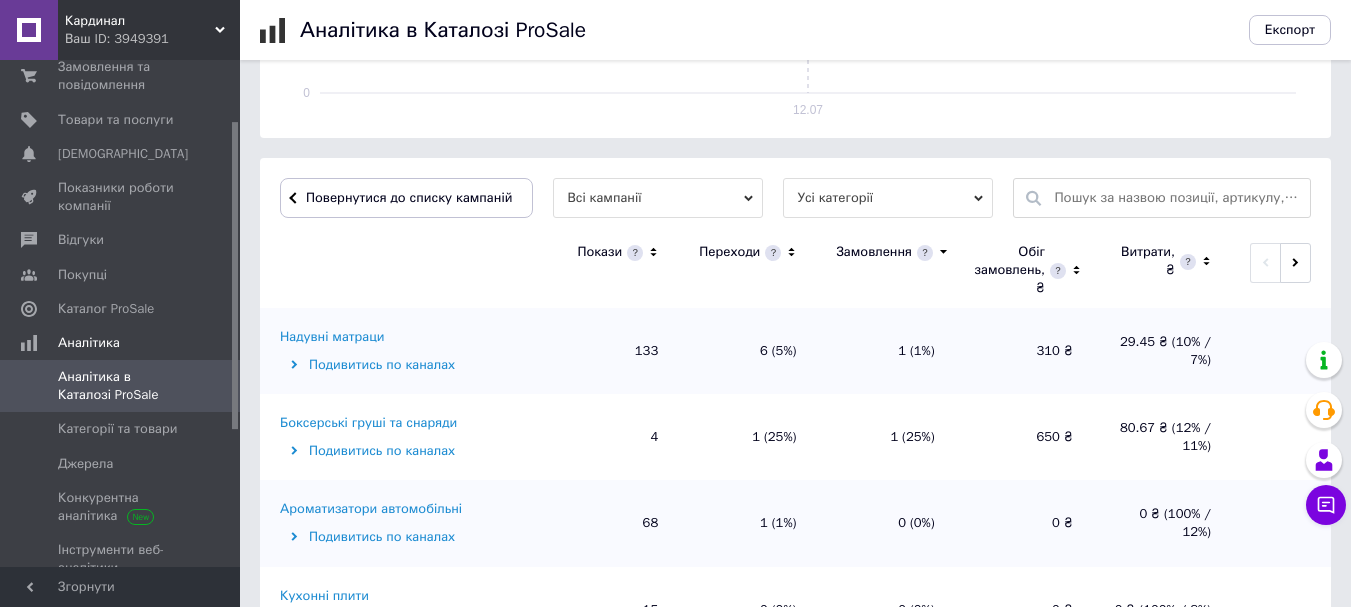 click 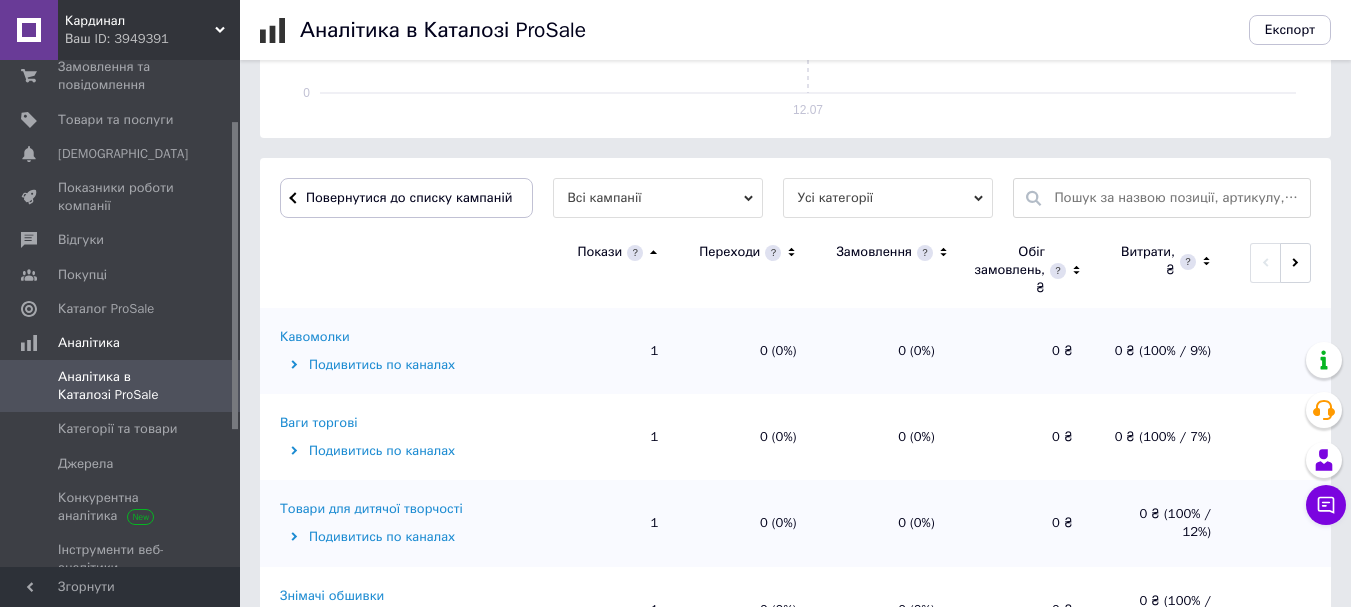 click 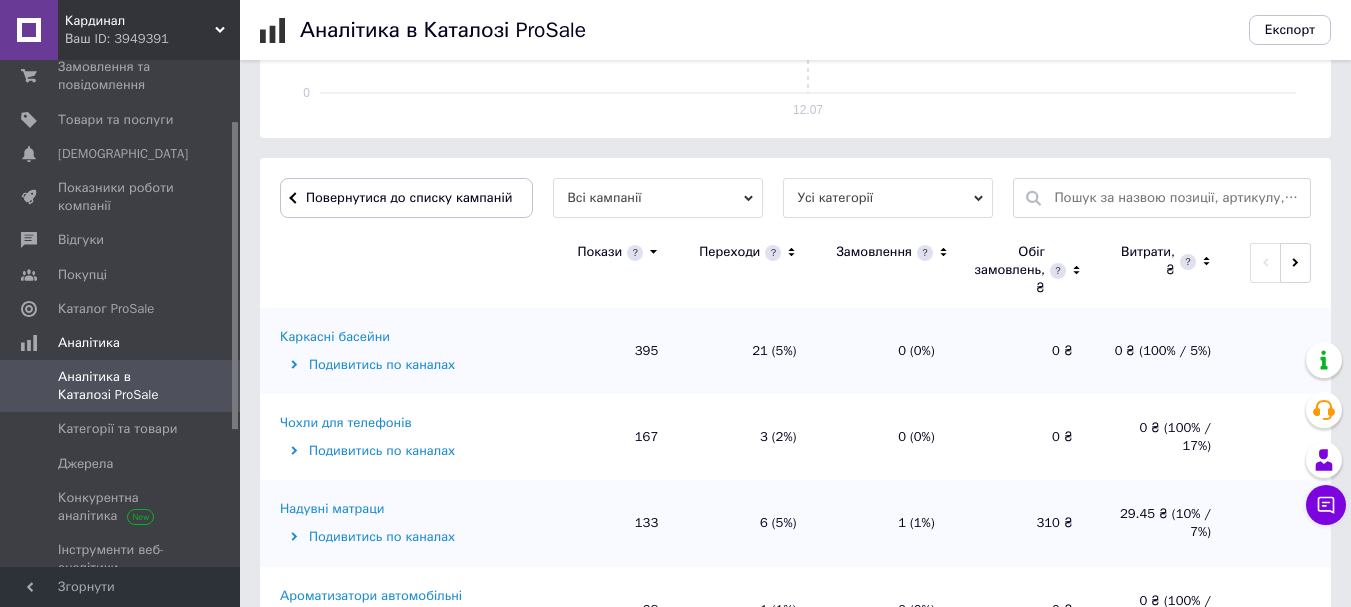scroll, scrollTop: 651, scrollLeft: 0, axis: vertical 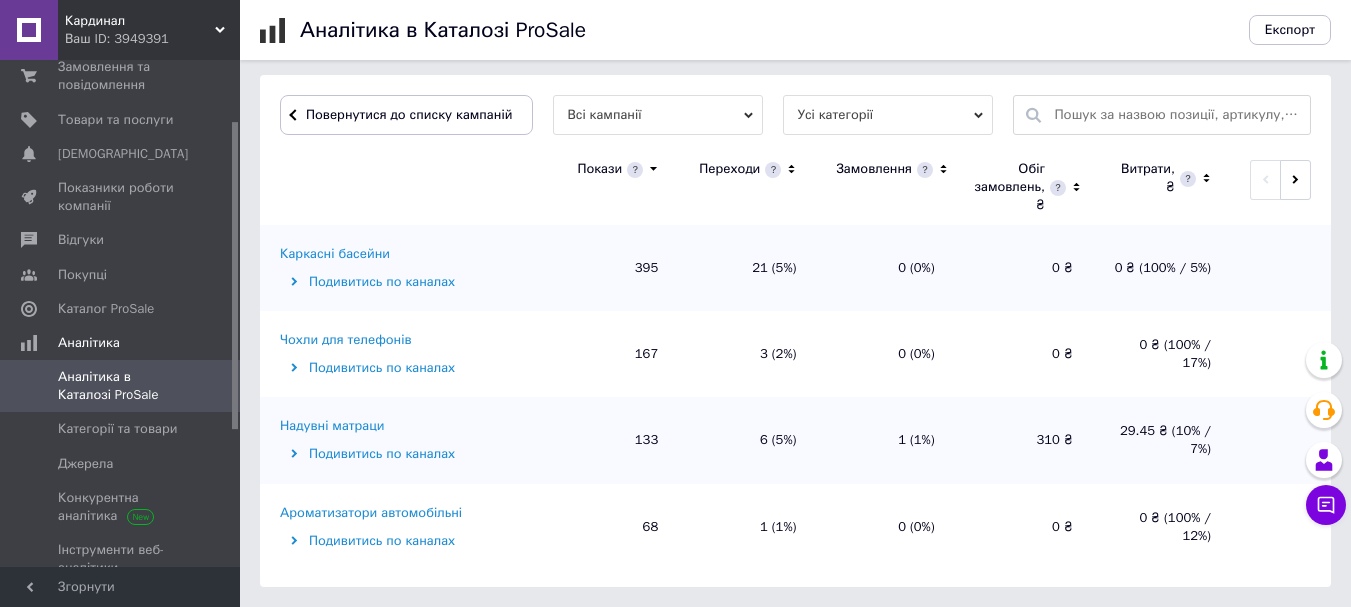 click 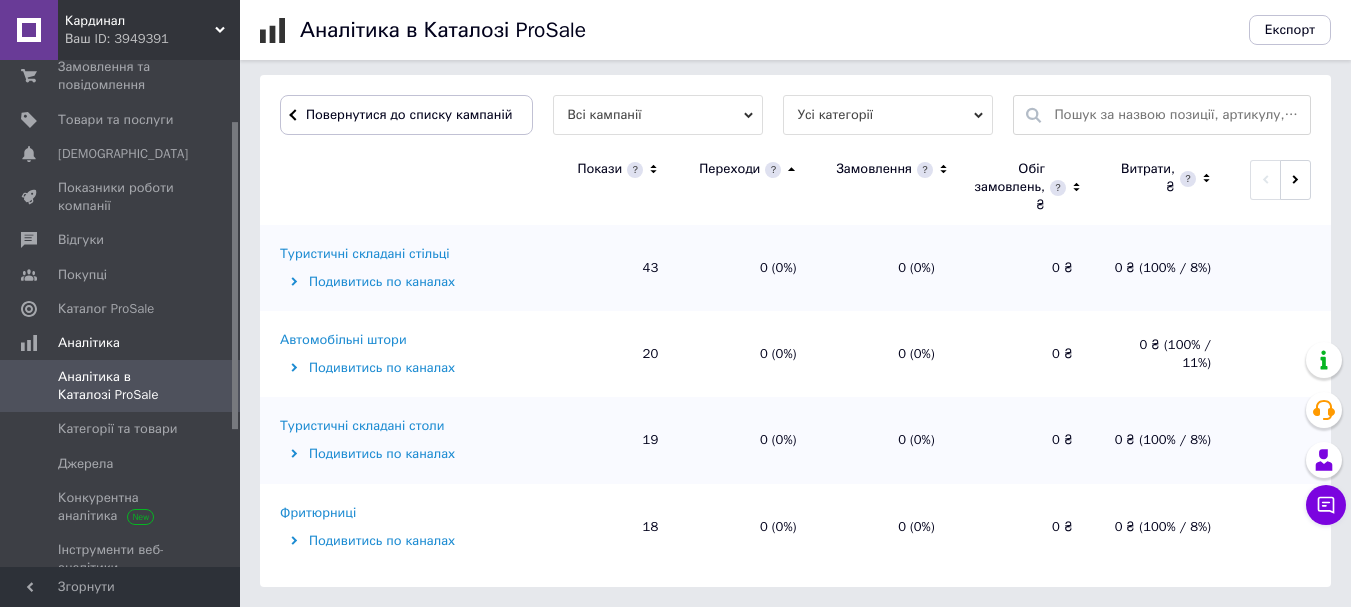 click 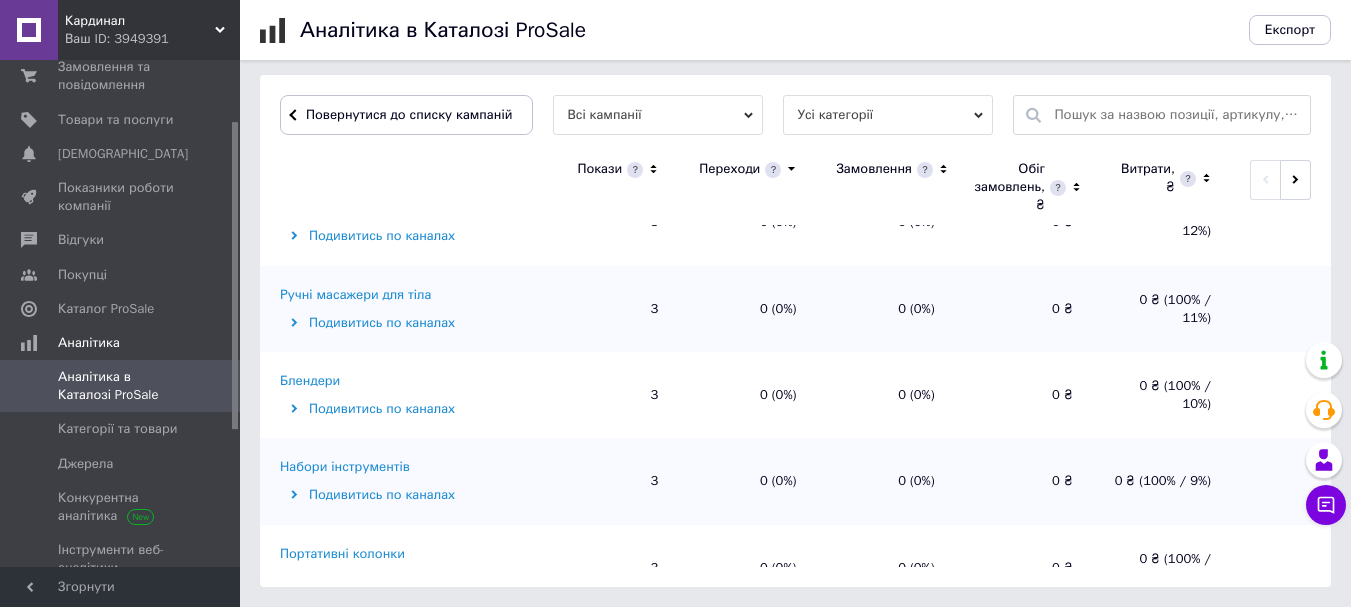scroll, scrollTop: 4695, scrollLeft: 0, axis: vertical 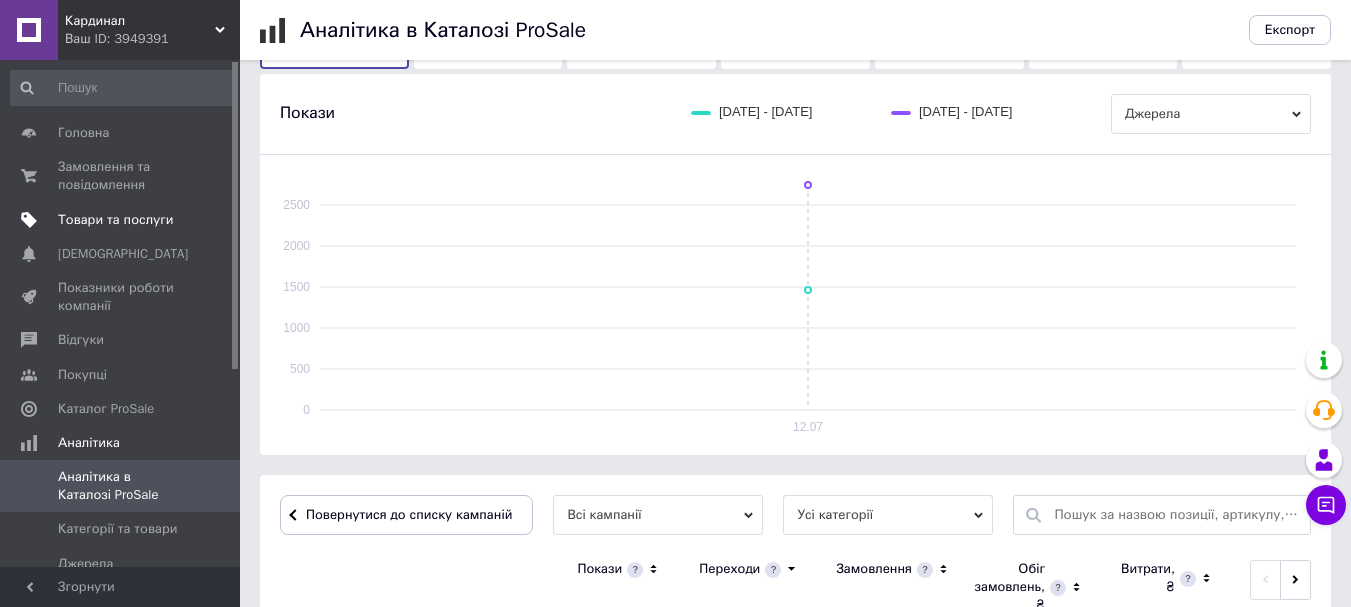 click on "Товари та послуги" at bounding box center (115, 220) 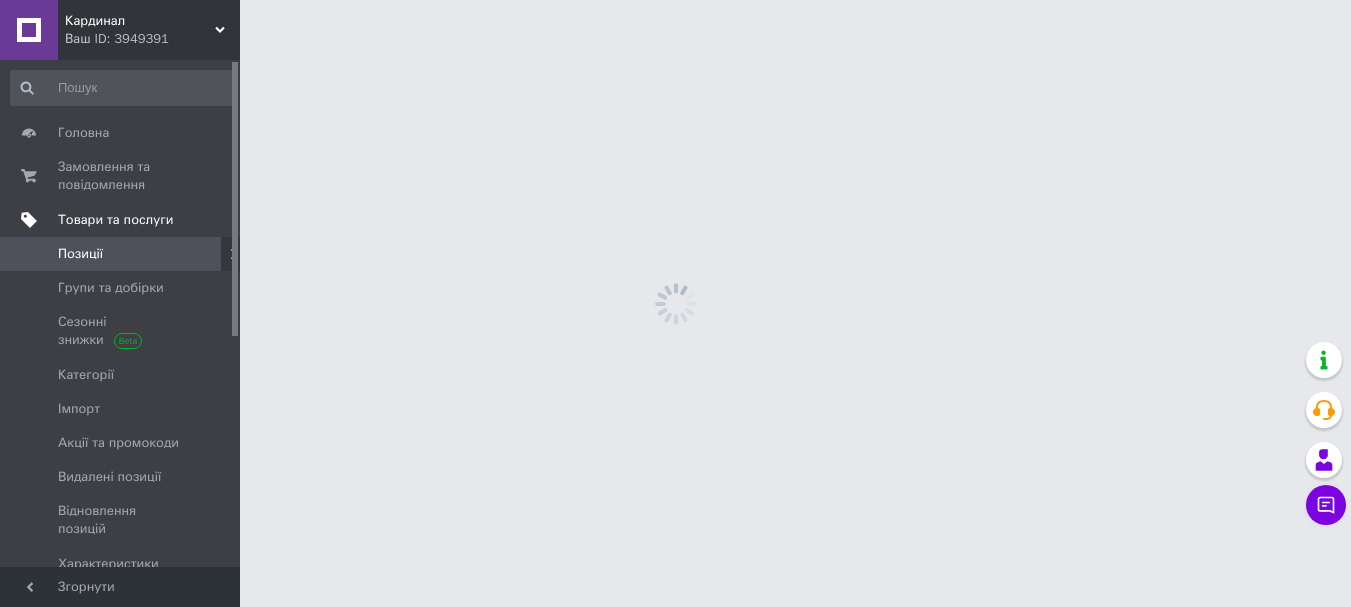 scroll, scrollTop: 0, scrollLeft: 0, axis: both 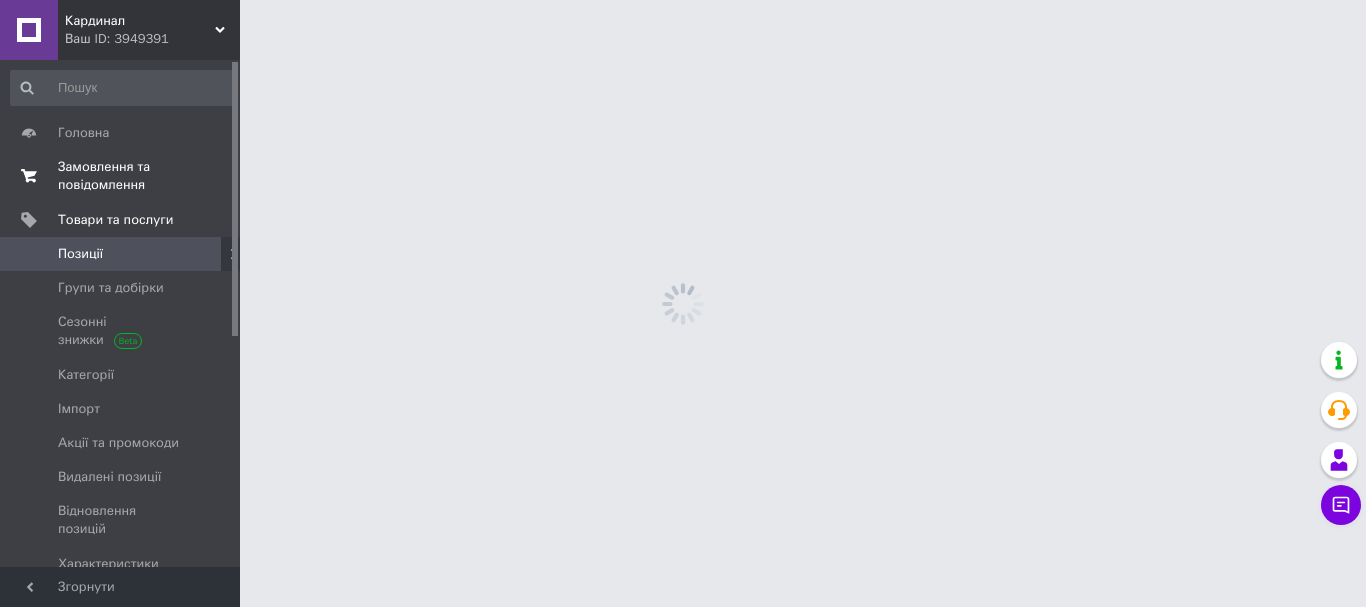click on "Замовлення та повідомлення" at bounding box center [121, 176] 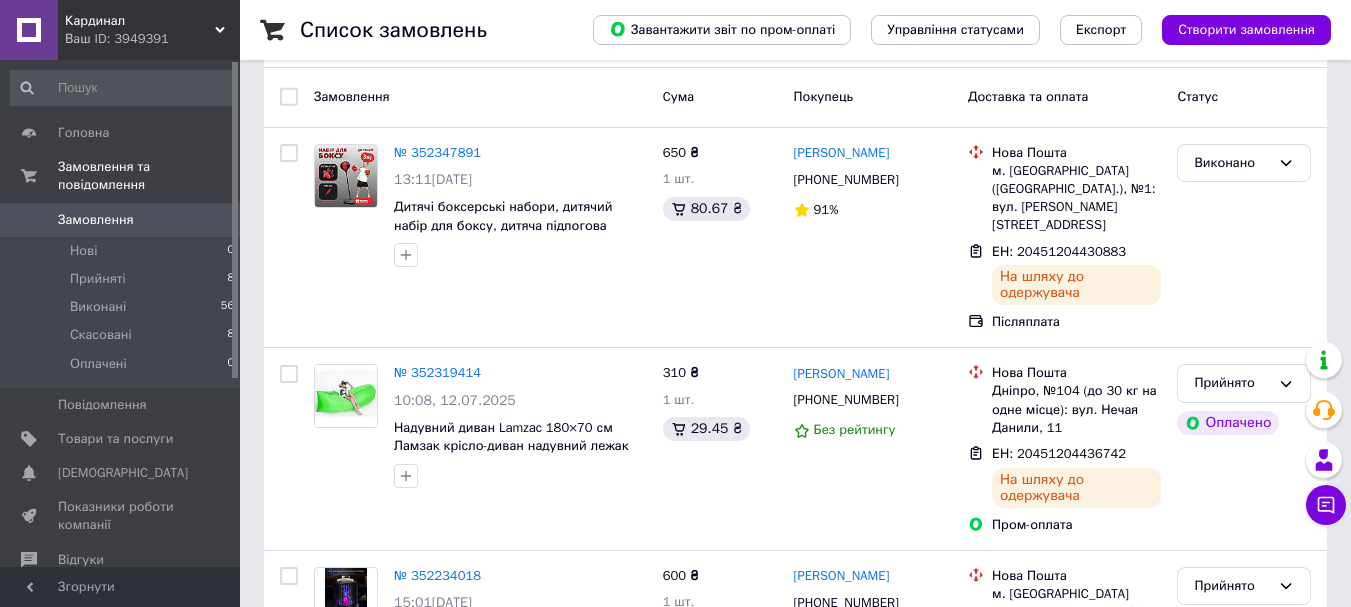 scroll, scrollTop: 200, scrollLeft: 0, axis: vertical 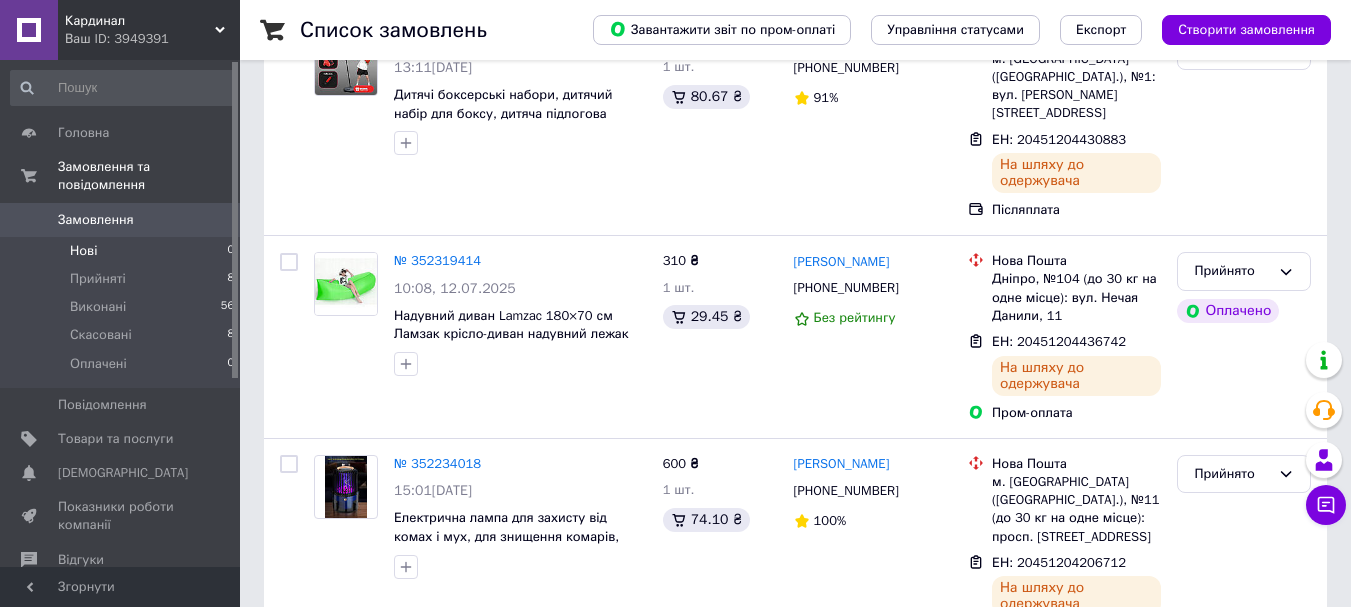 click on "Нові 0" at bounding box center (123, 251) 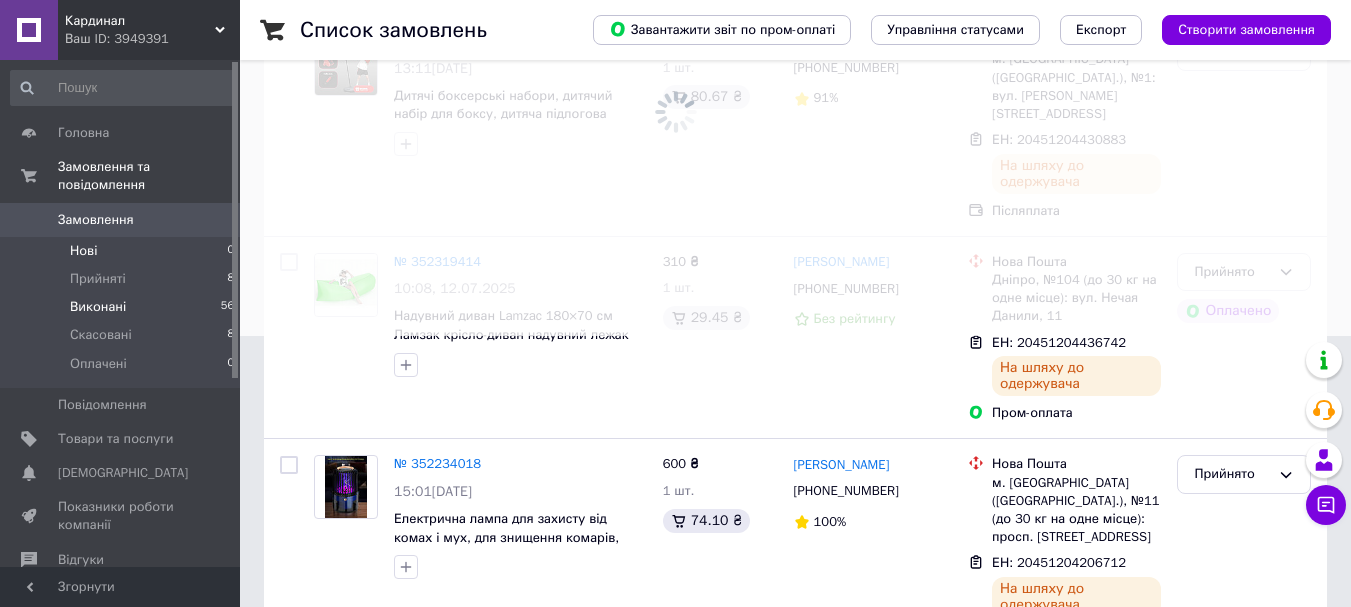 scroll, scrollTop: 0, scrollLeft: 0, axis: both 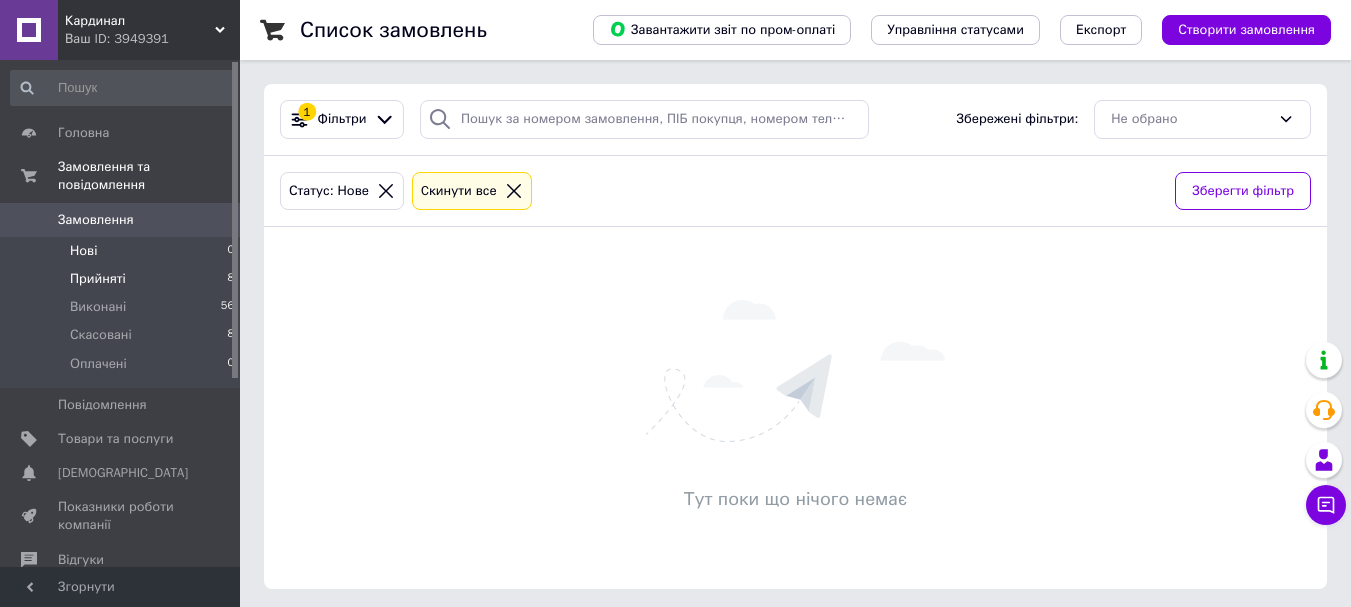 click on "Прийняті" at bounding box center (98, 279) 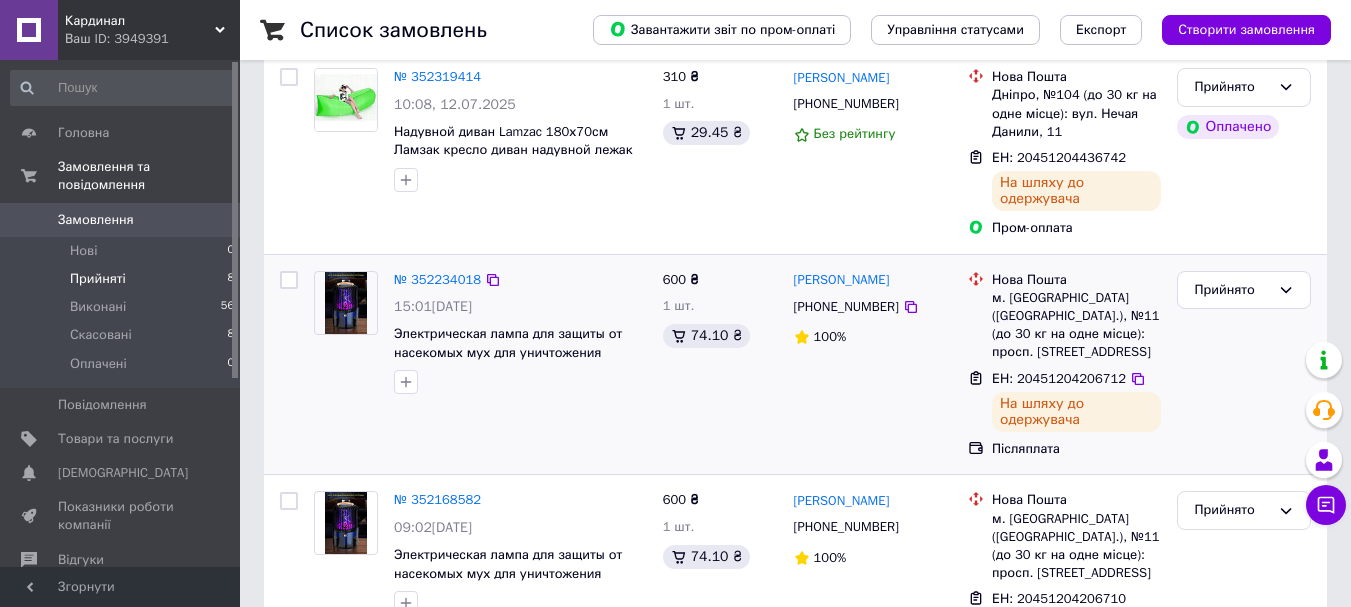 scroll, scrollTop: 281, scrollLeft: 0, axis: vertical 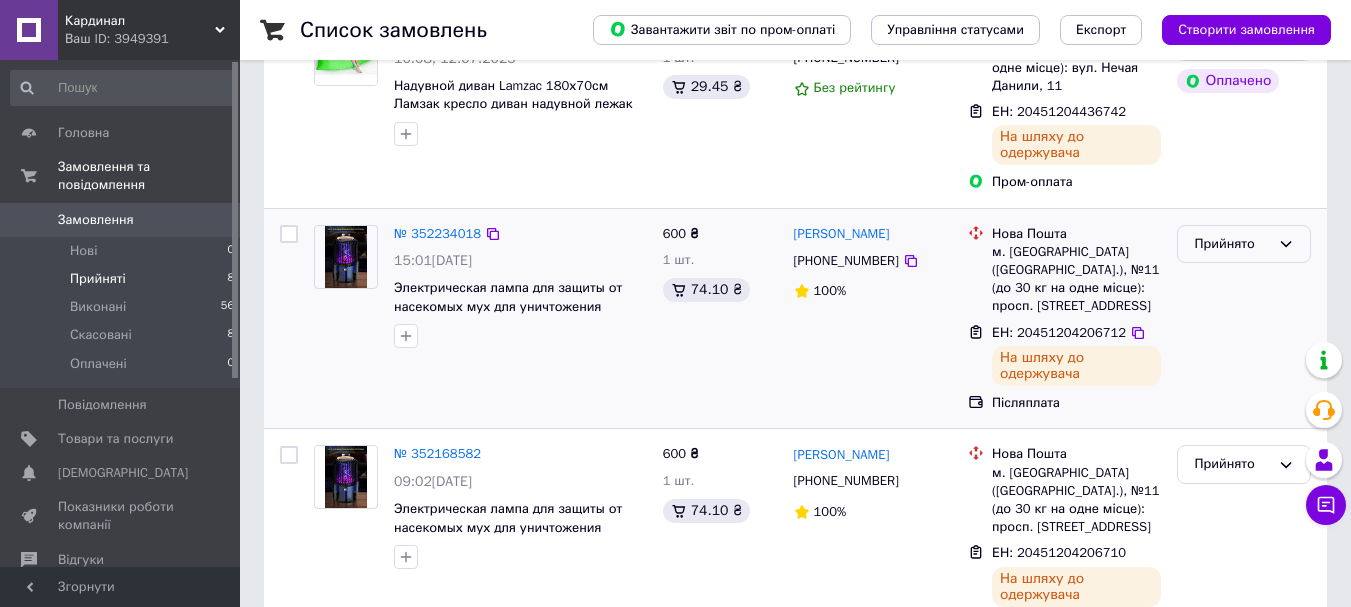 click on "Прийнято" at bounding box center (1244, 244) 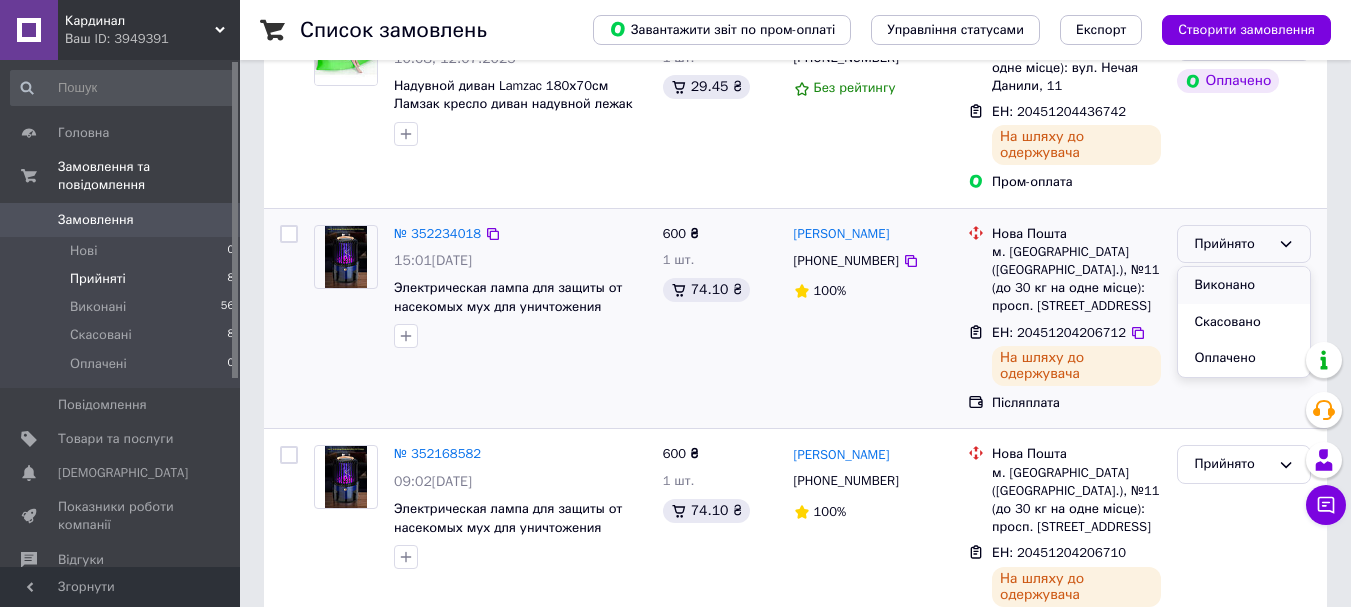 click on "Виконано" at bounding box center (1244, 285) 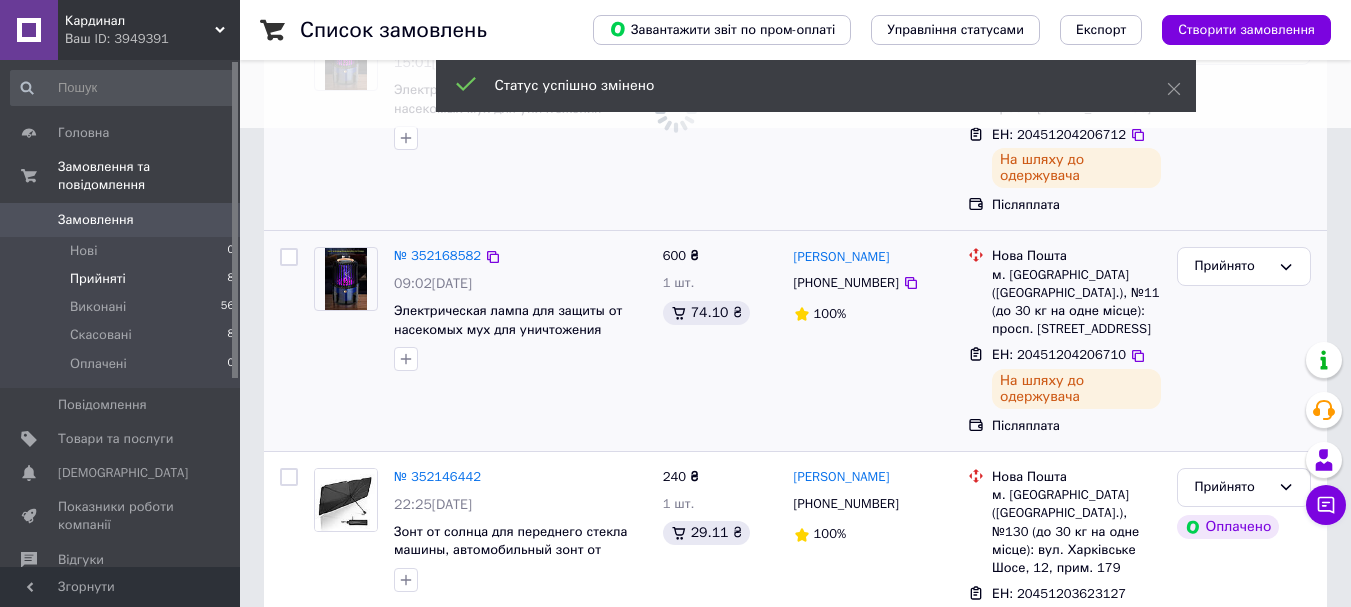 scroll, scrollTop: 481, scrollLeft: 0, axis: vertical 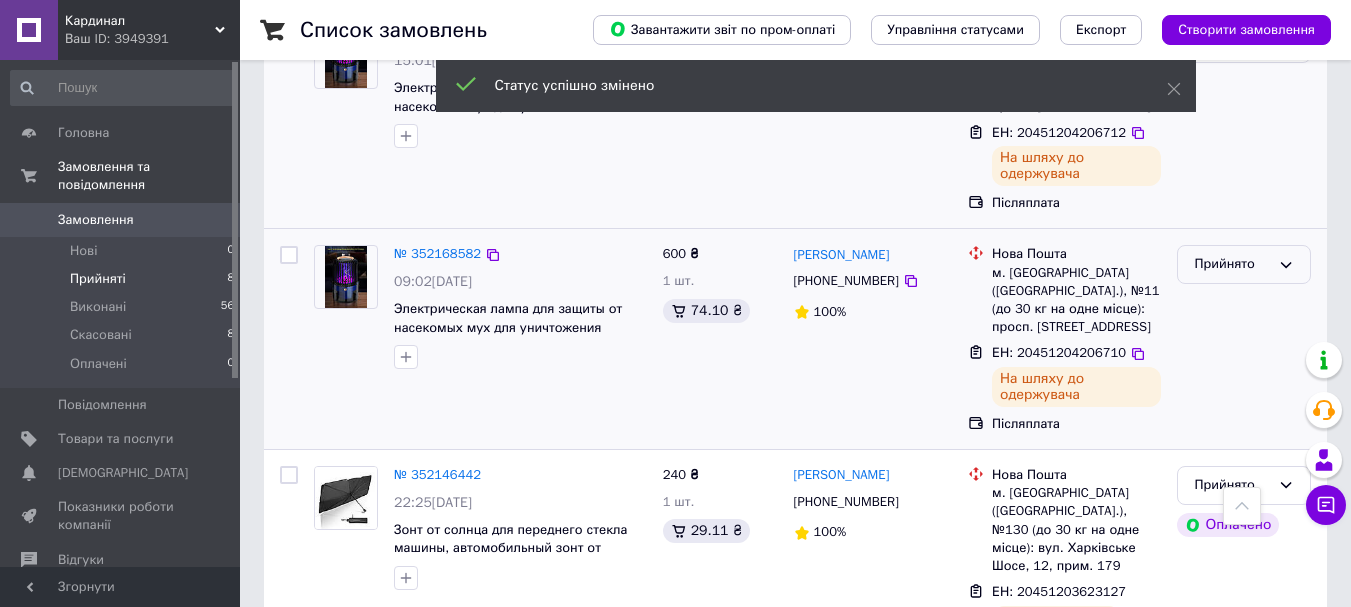 click on "Прийнято" at bounding box center (1232, 264) 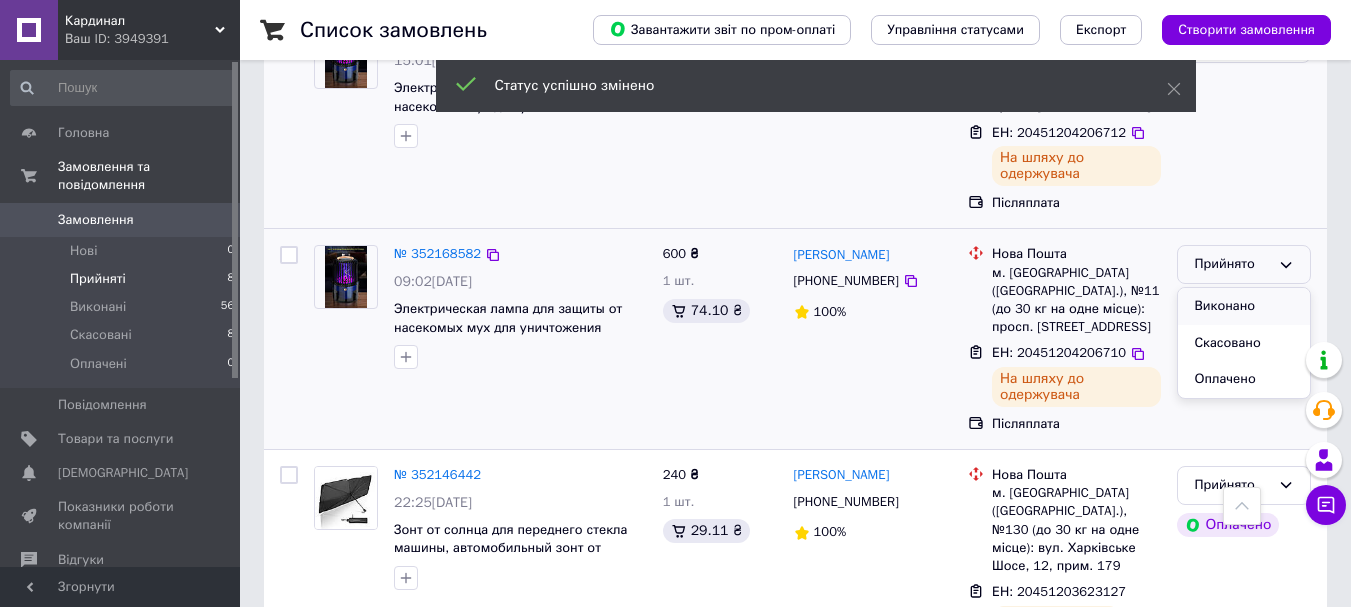 click on "Виконано" at bounding box center (1244, 306) 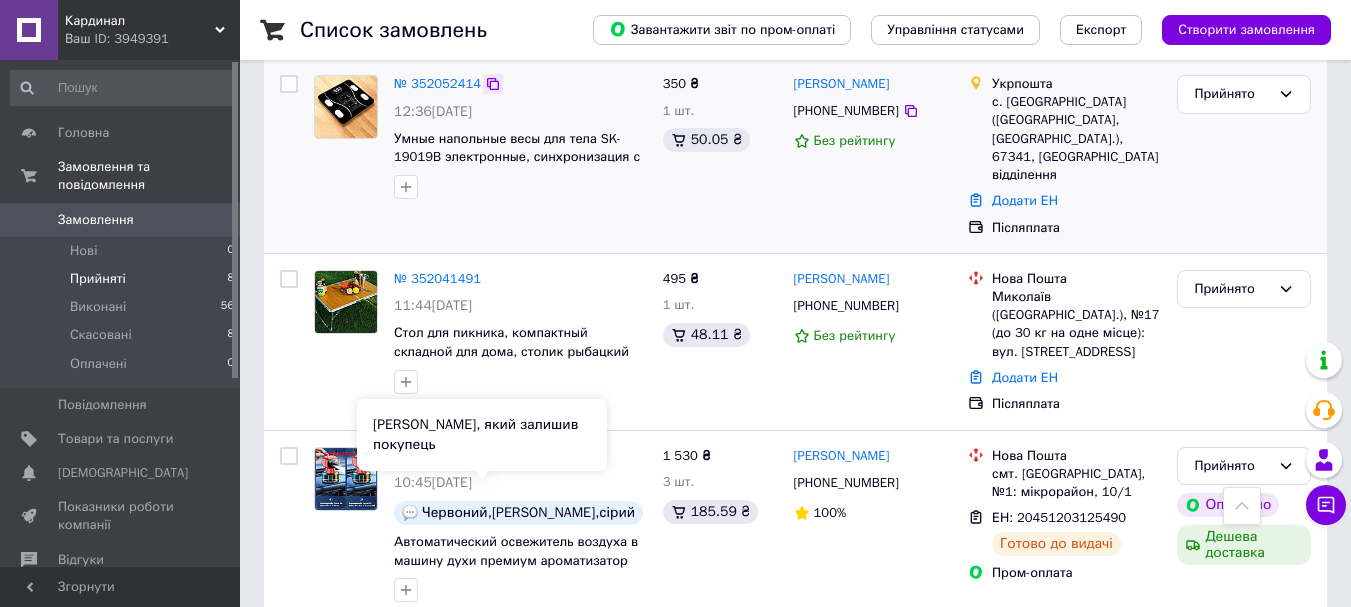 scroll, scrollTop: 899, scrollLeft: 0, axis: vertical 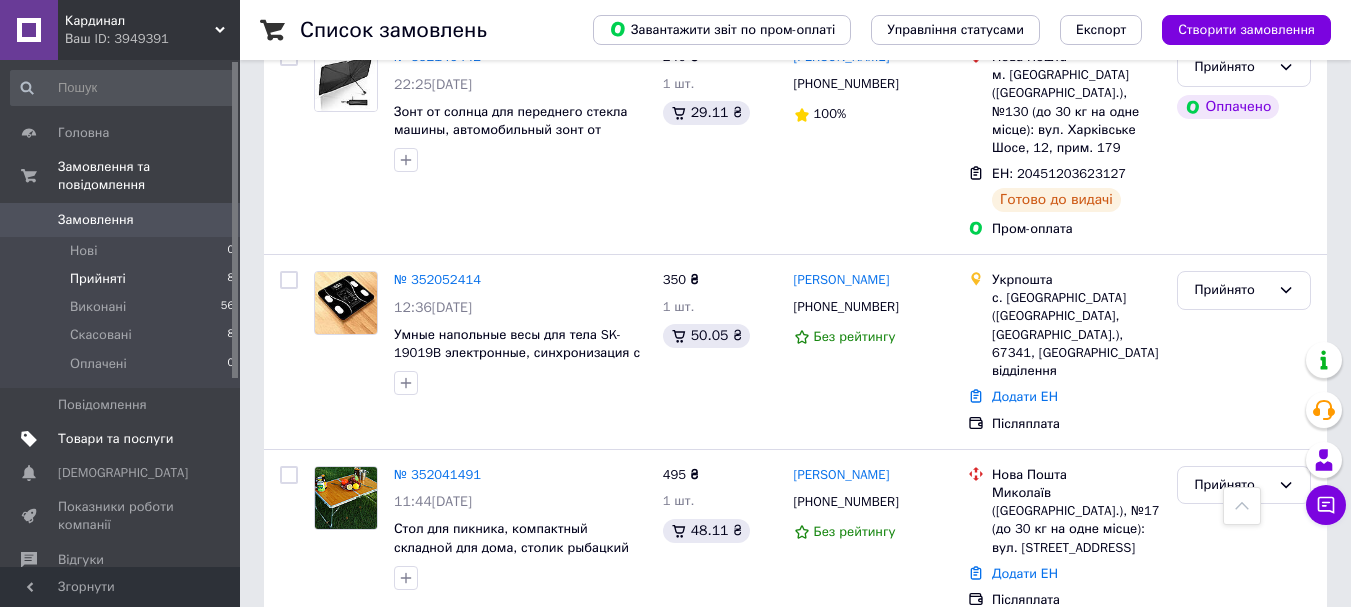click on "Товари та послуги" at bounding box center [115, 439] 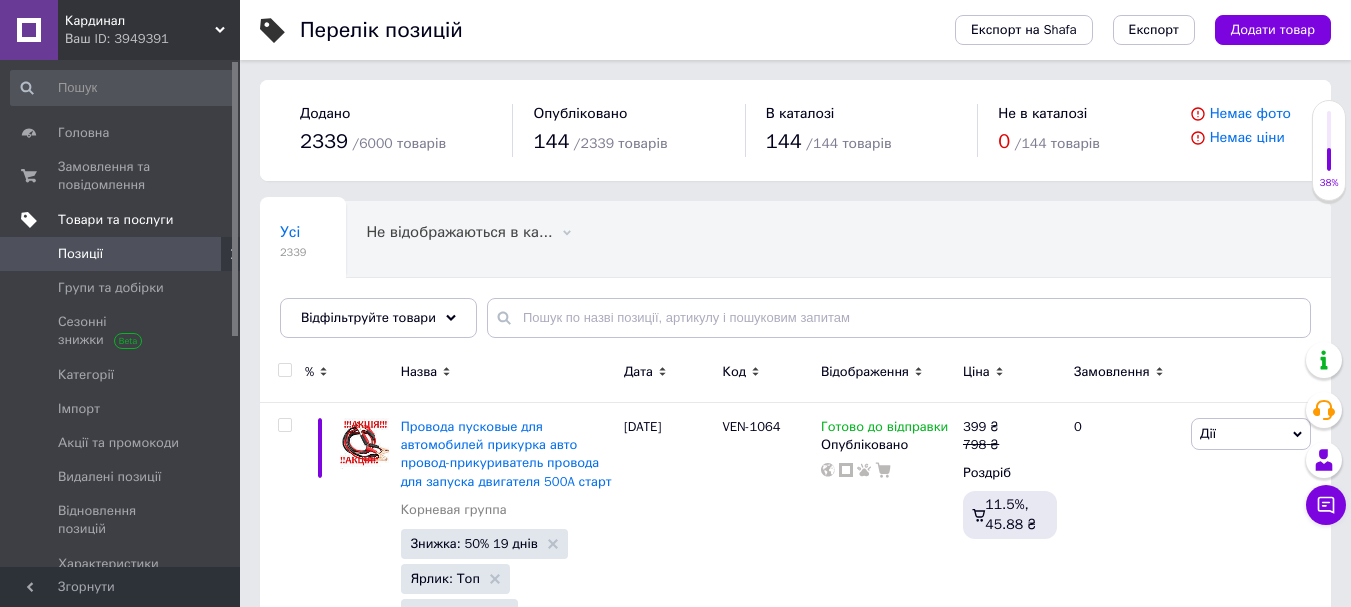 click on "Товари та послуги" at bounding box center (123, 220) 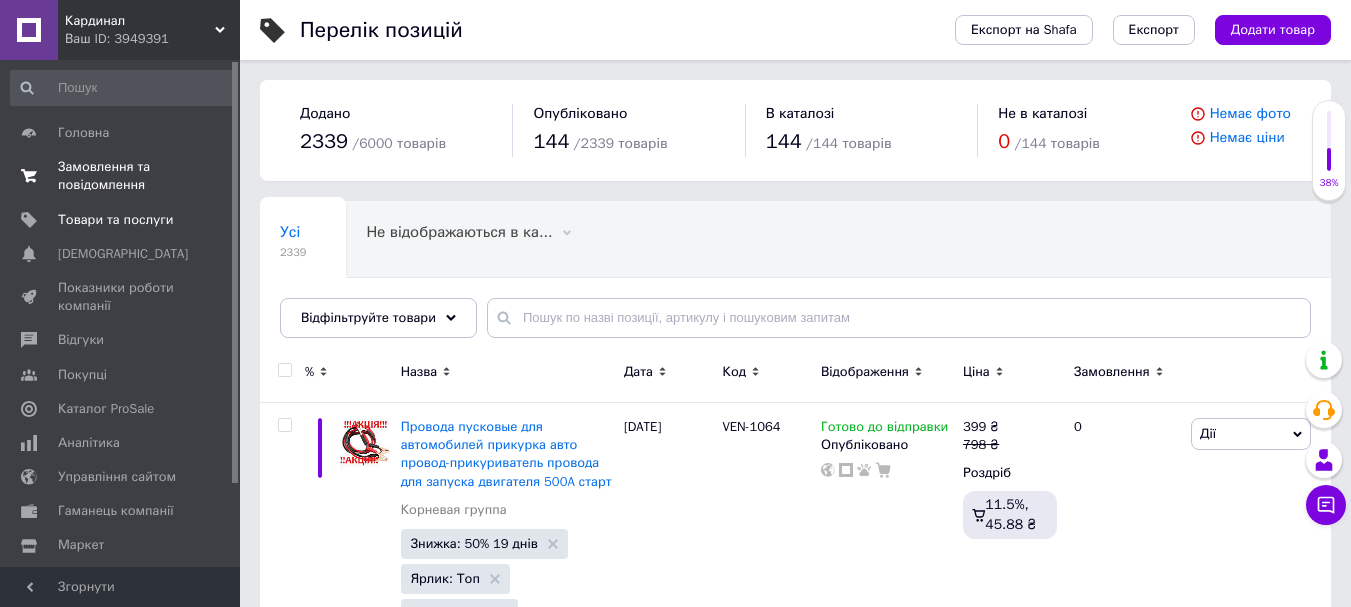 click on "Замовлення та повідомлення" at bounding box center [121, 176] 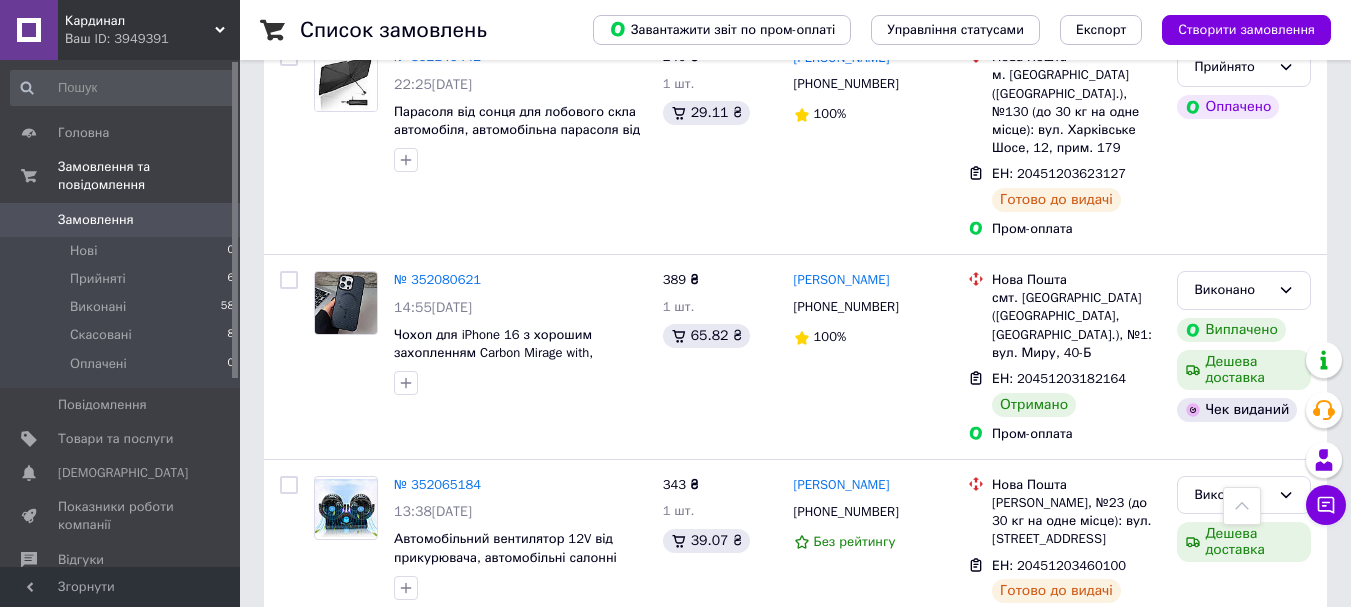 scroll, scrollTop: 1100, scrollLeft: 0, axis: vertical 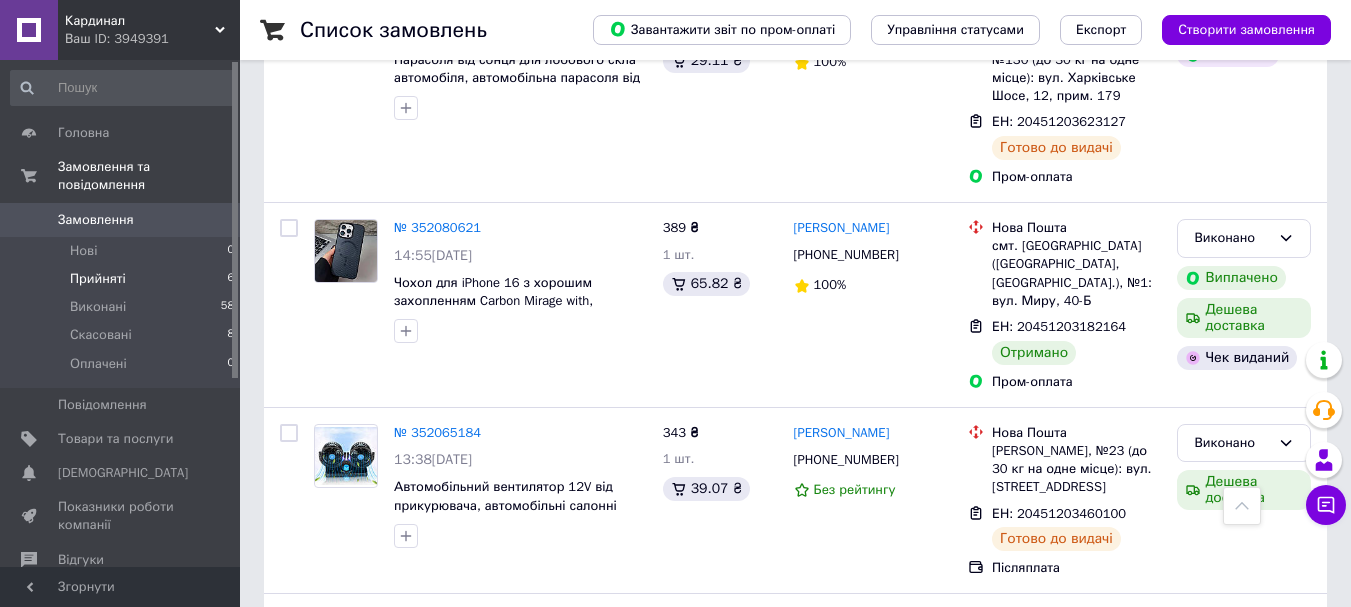 click on "Прийняті 6" at bounding box center (123, 279) 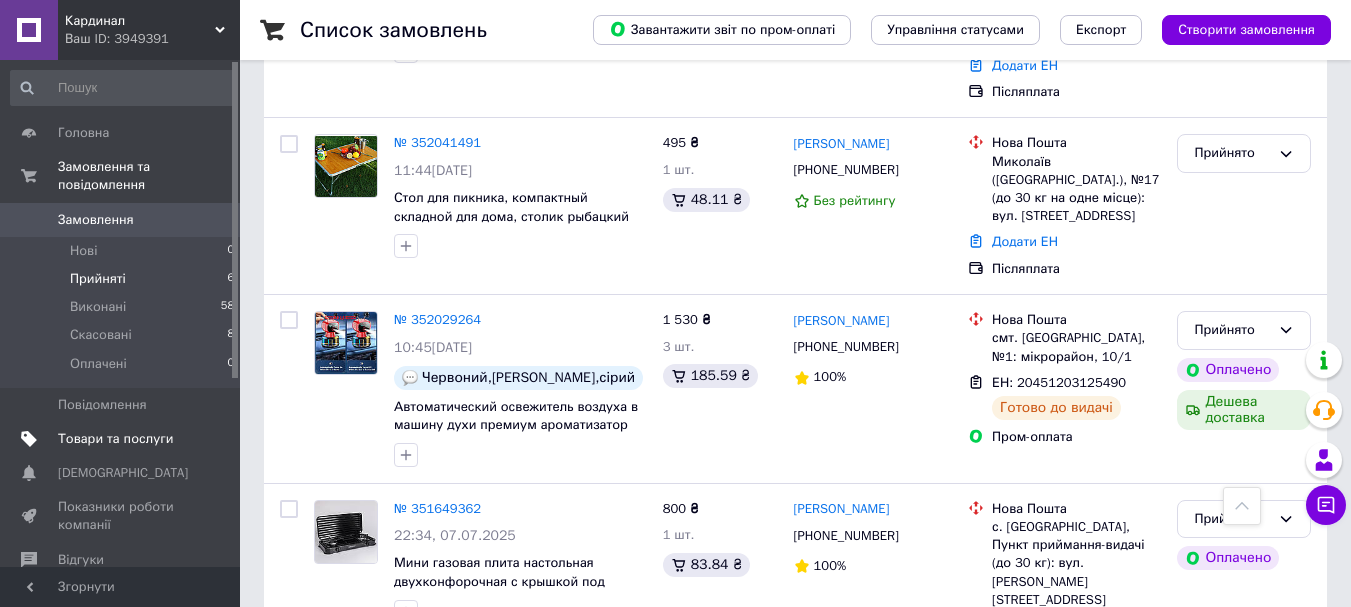 scroll, scrollTop: 821, scrollLeft: 0, axis: vertical 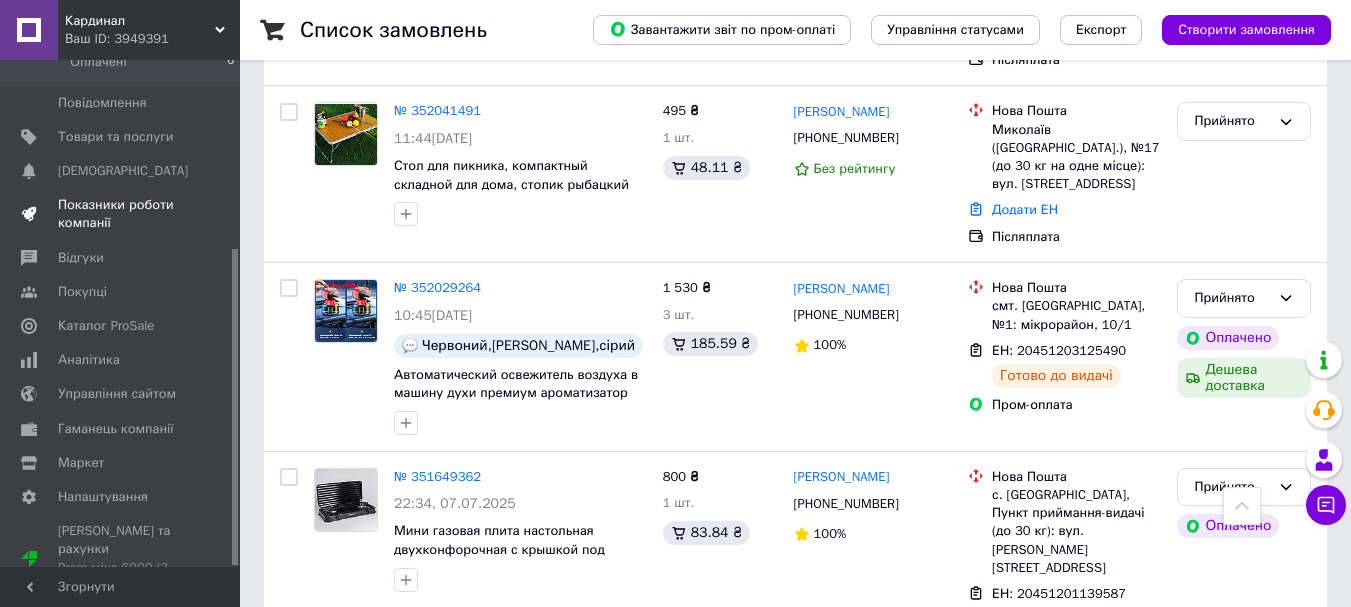 click on "Показники роботи компанії" at bounding box center (121, 214) 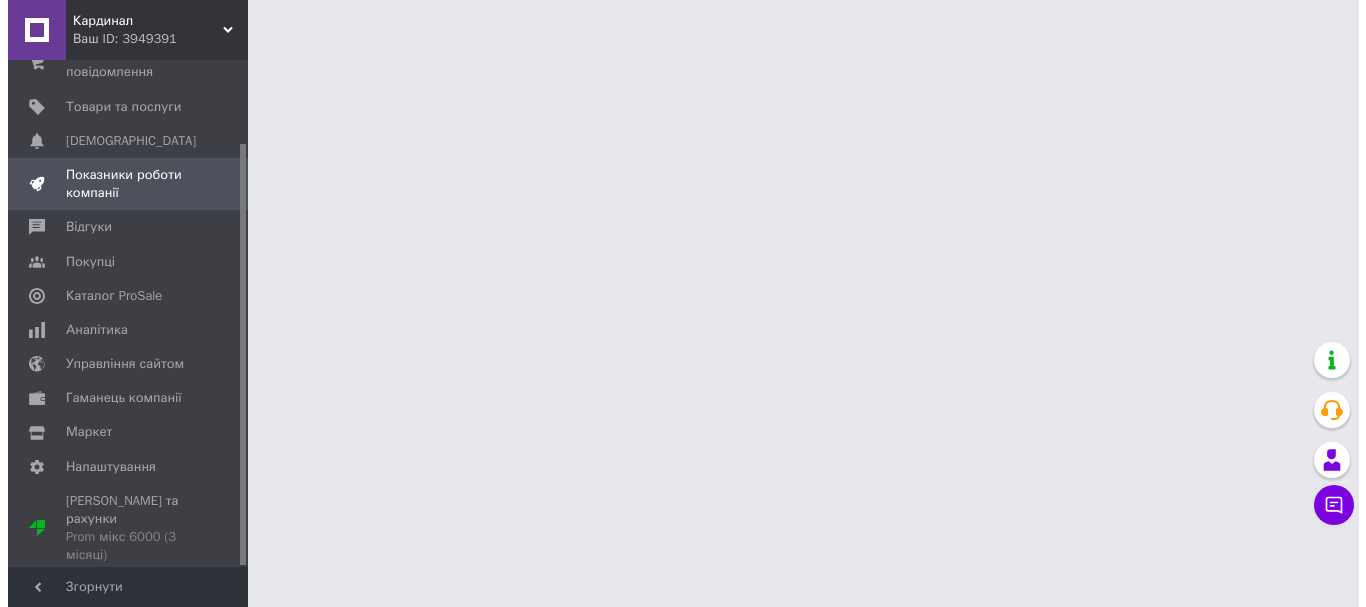 scroll, scrollTop: 0, scrollLeft: 0, axis: both 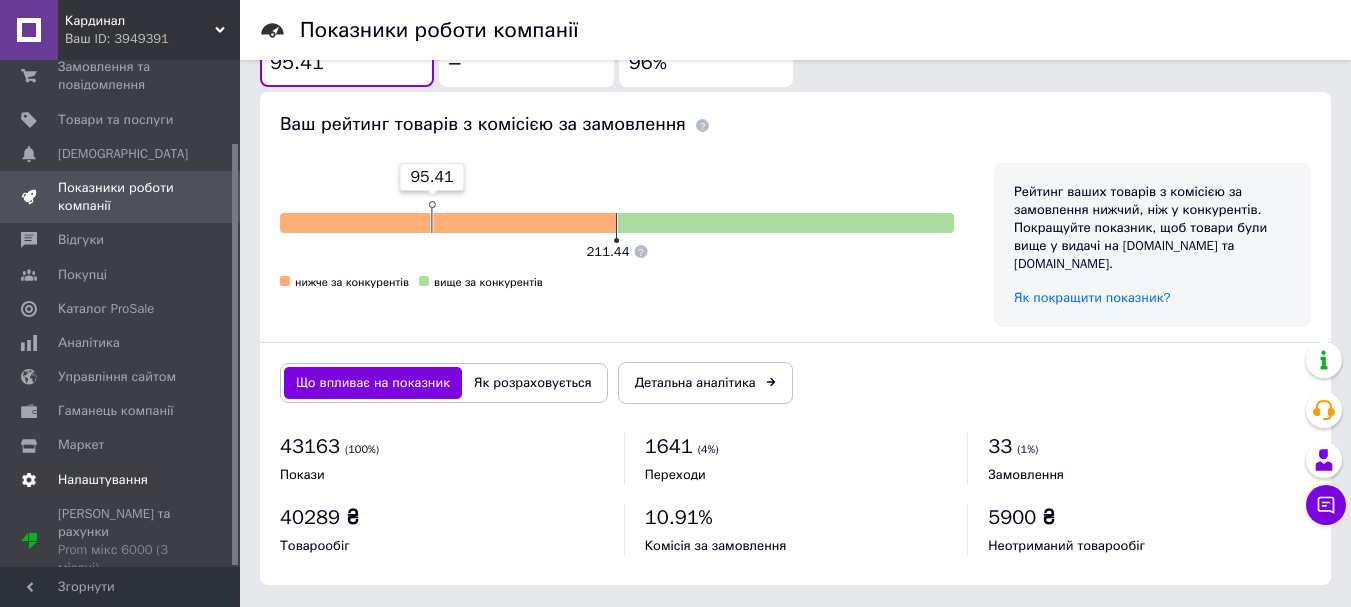 click on "Налаштування" at bounding box center [103, 480] 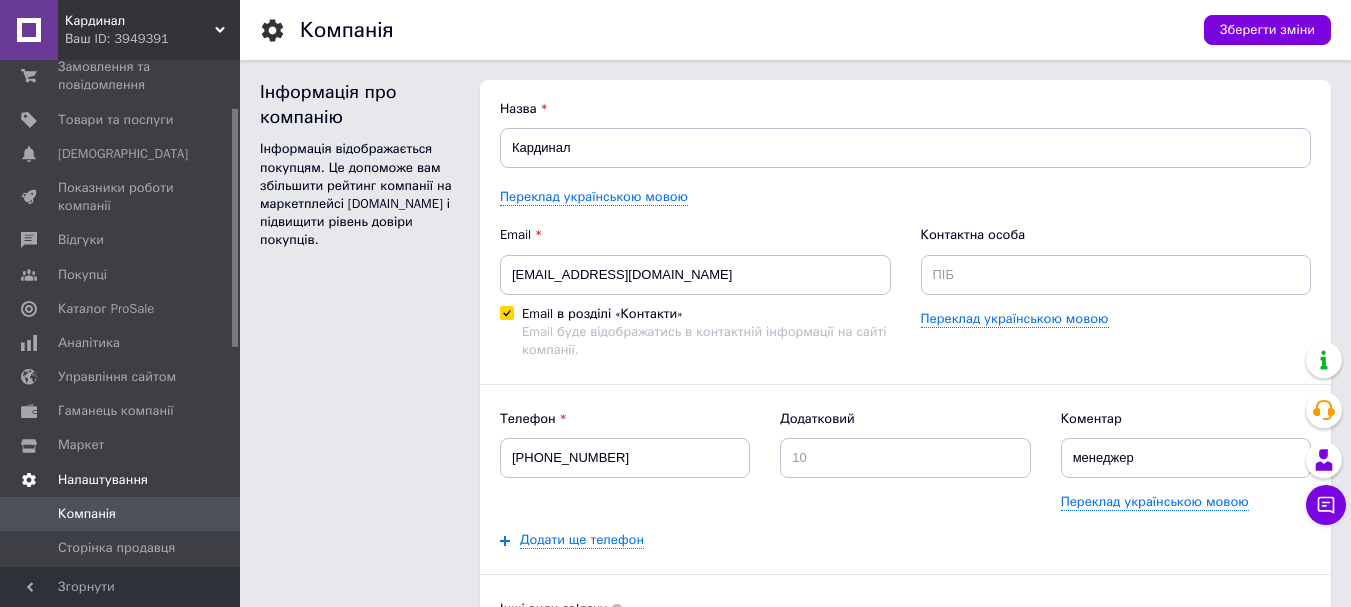 scroll, scrollTop: 0, scrollLeft: 0, axis: both 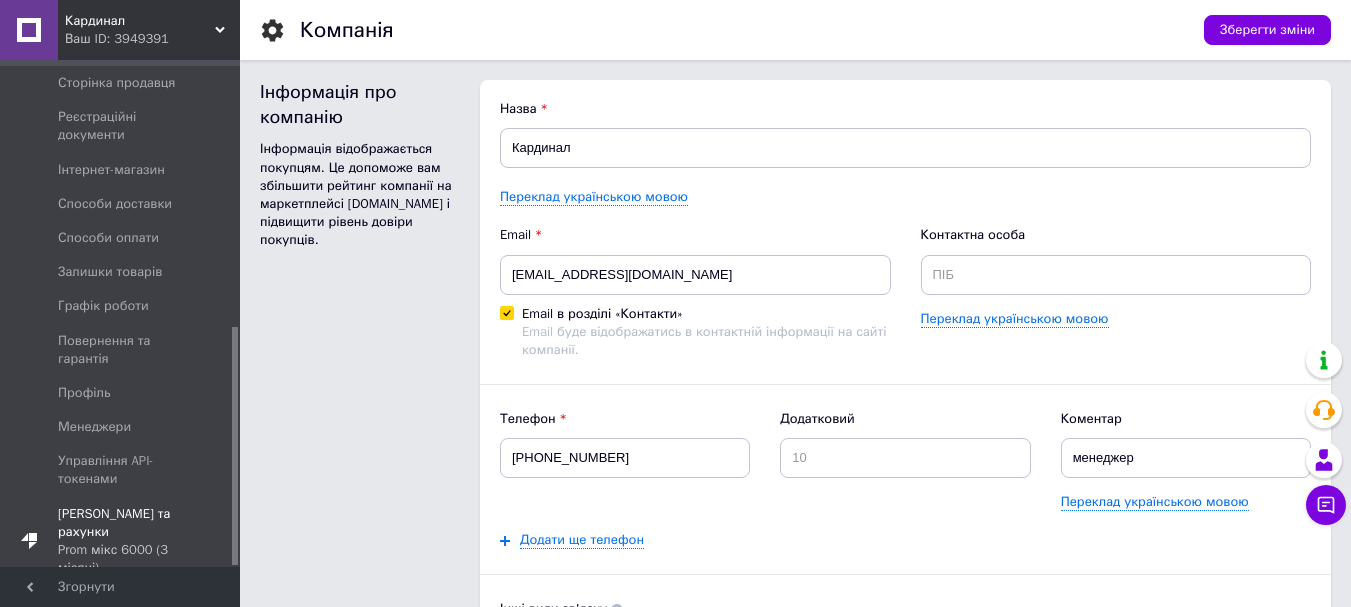 click on "Prom мікс 6000 (3 місяці)" at bounding box center (121, 559) 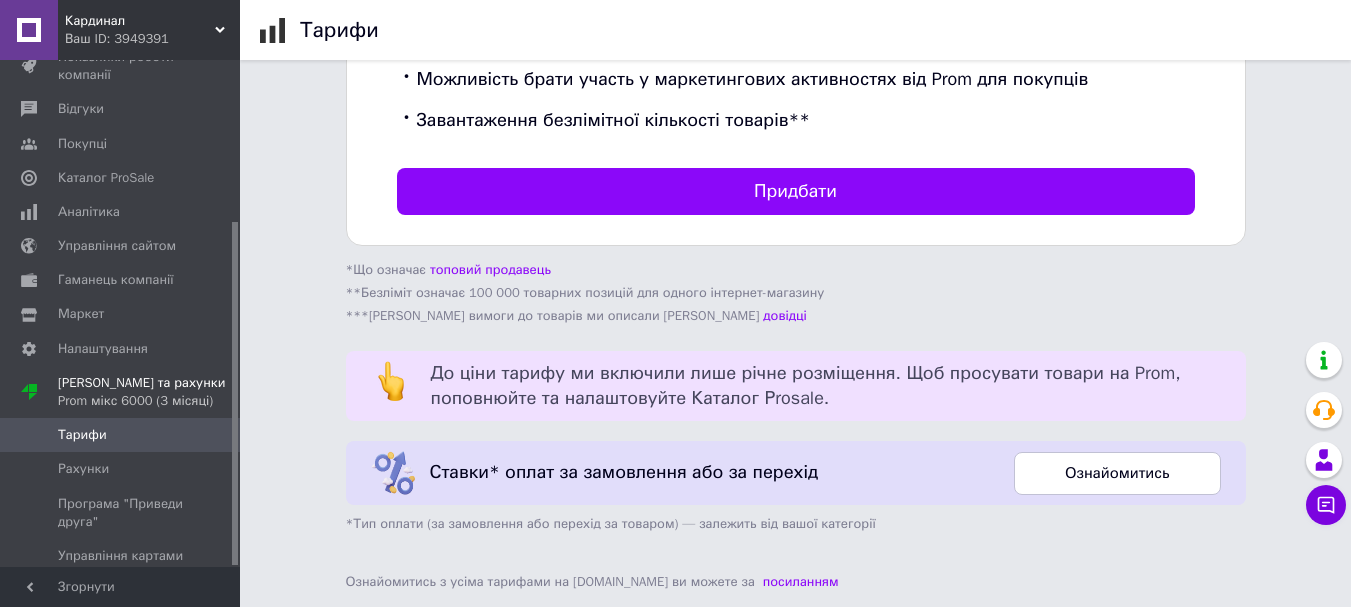 scroll, scrollTop: 819, scrollLeft: 0, axis: vertical 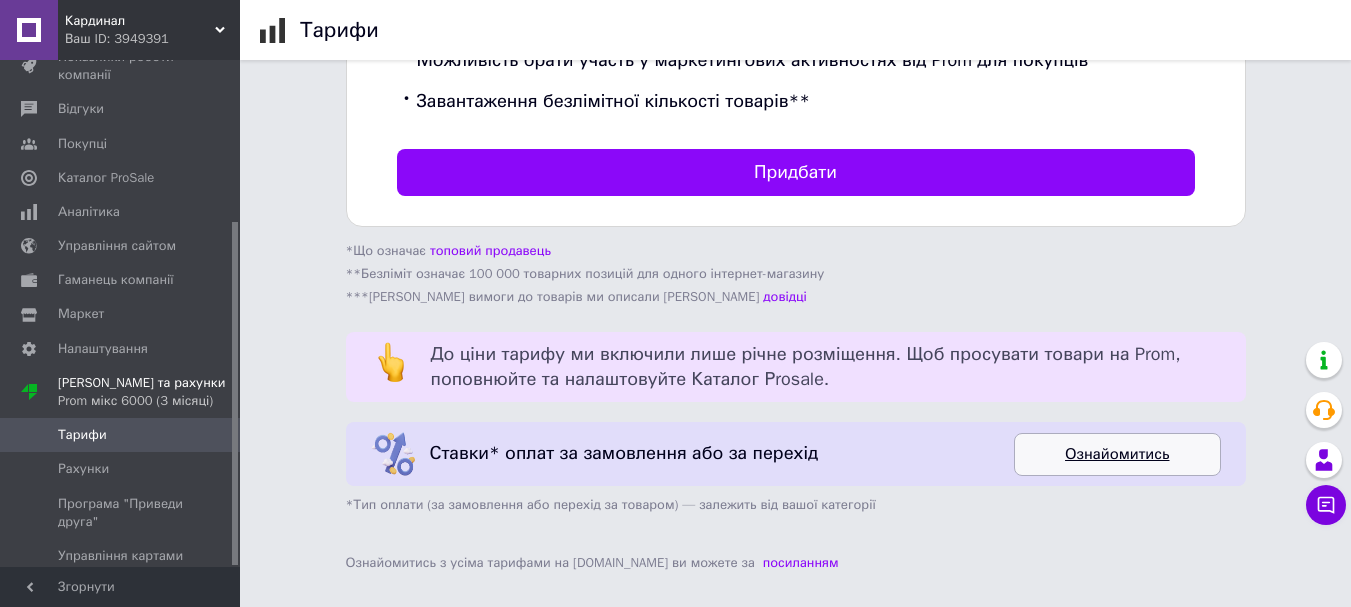 click on "Ознайомитись" at bounding box center [1117, 454] 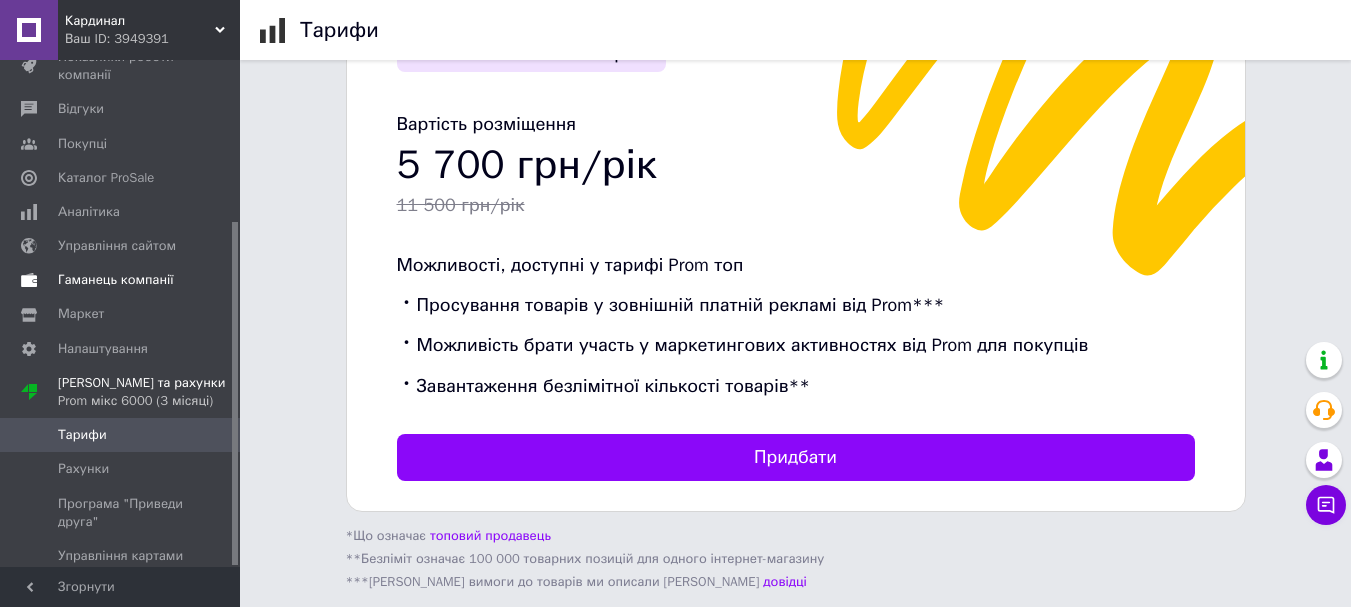scroll, scrollTop: 419, scrollLeft: 0, axis: vertical 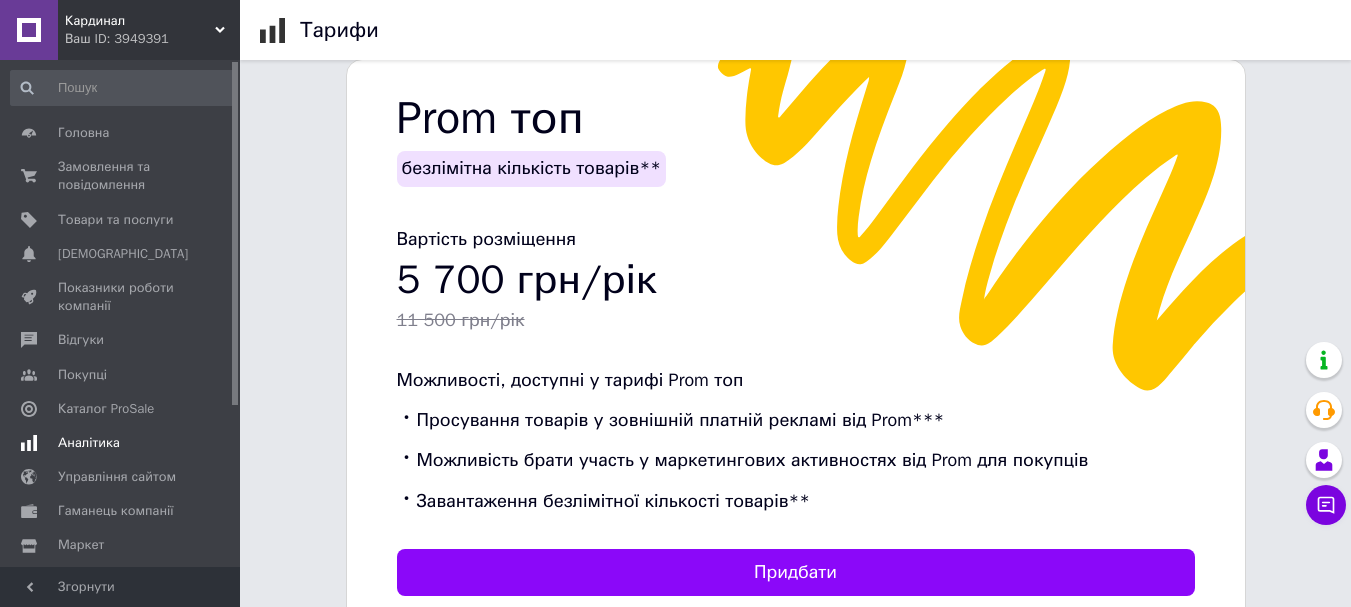 click on "Аналітика" at bounding box center [89, 443] 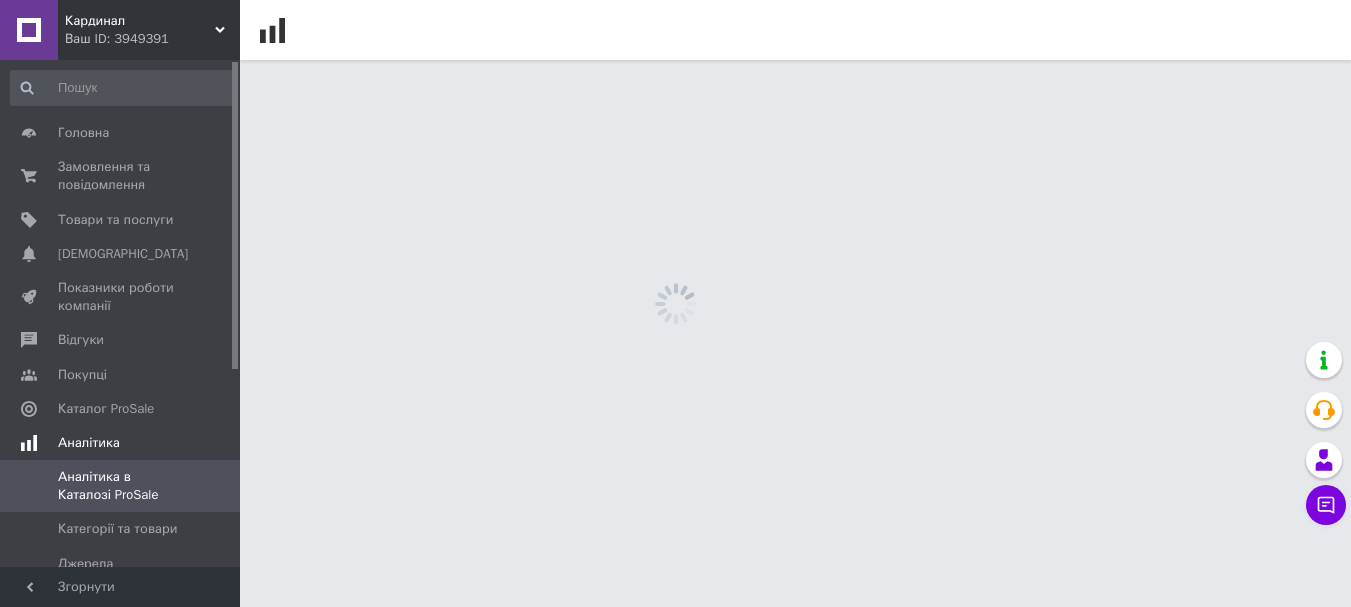 scroll, scrollTop: 0, scrollLeft: 0, axis: both 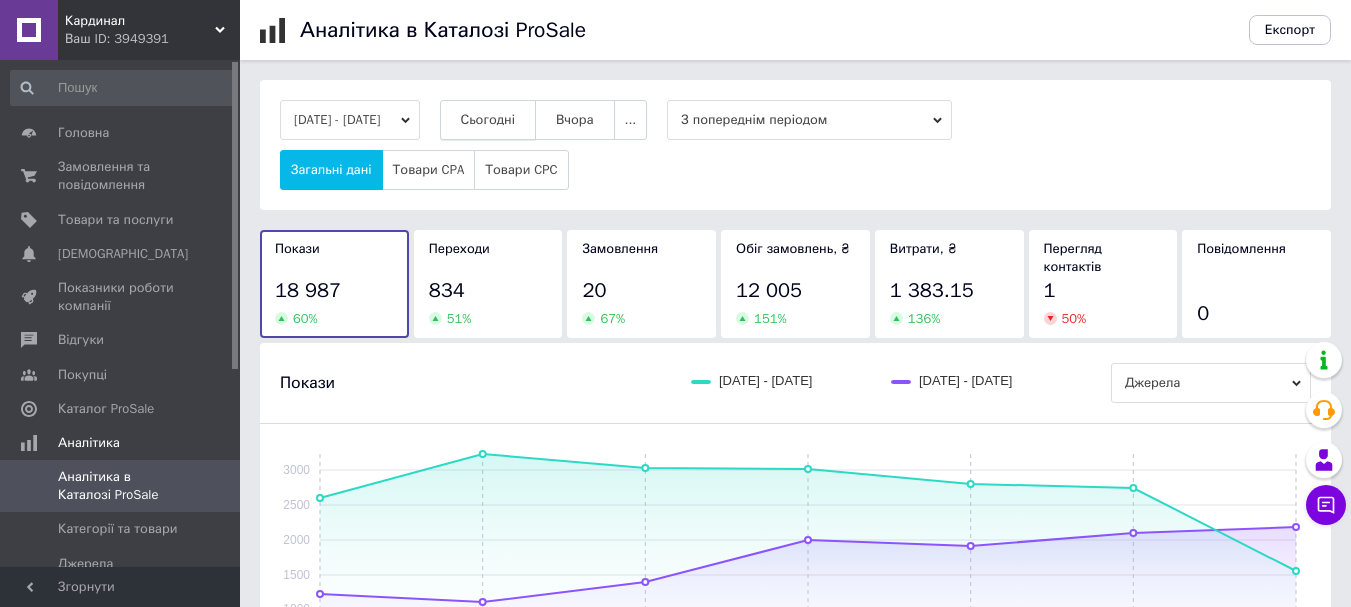 click on "Сьогодні" at bounding box center [488, 120] 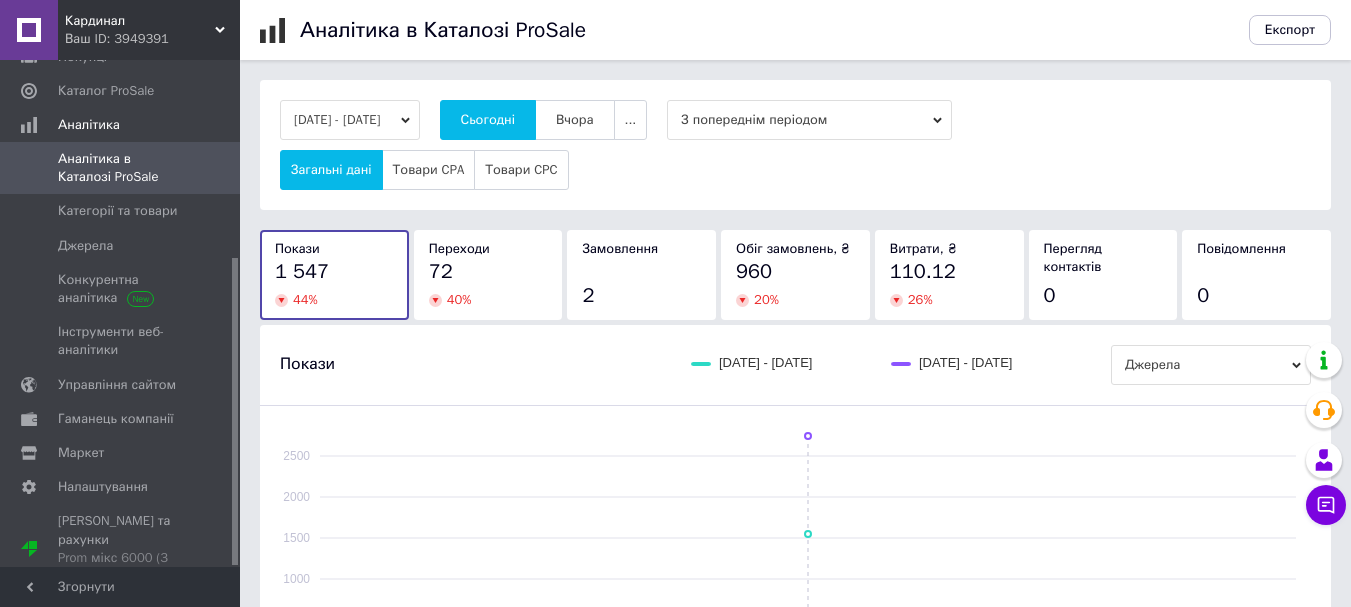 scroll, scrollTop: 326, scrollLeft: 0, axis: vertical 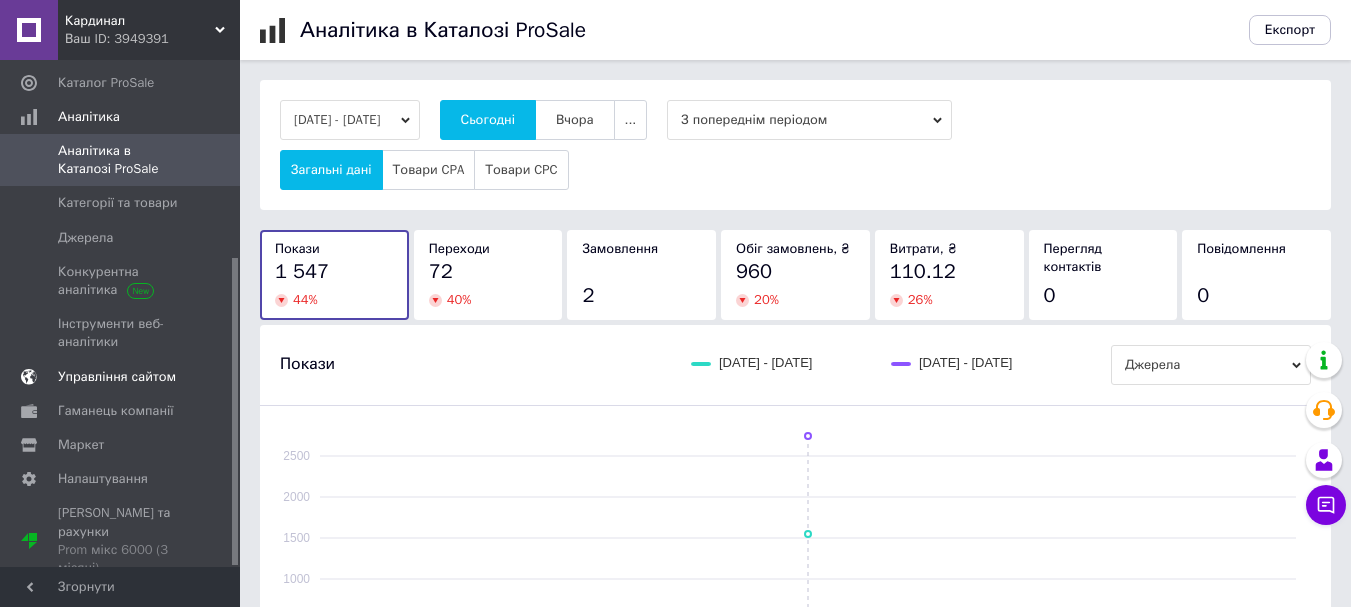 click on "Управління сайтом" at bounding box center [117, 377] 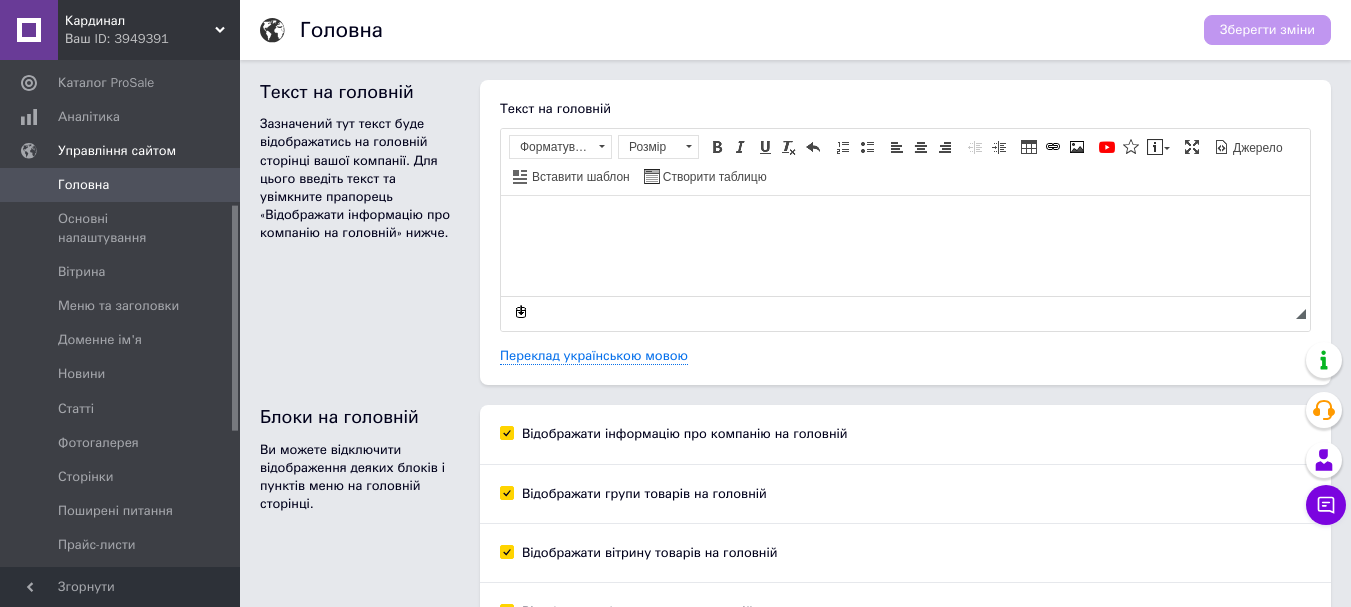 scroll, scrollTop: 173, scrollLeft: 0, axis: vertical 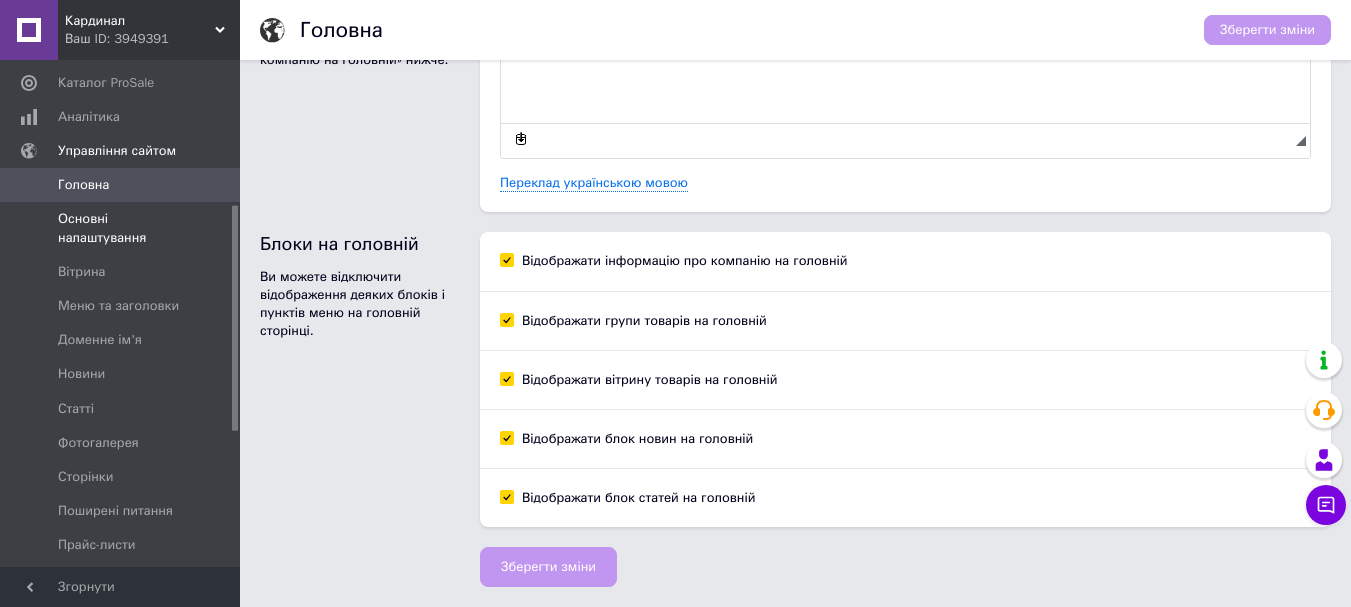 click on "Основні налаштування" at bounding box center [121, 228] 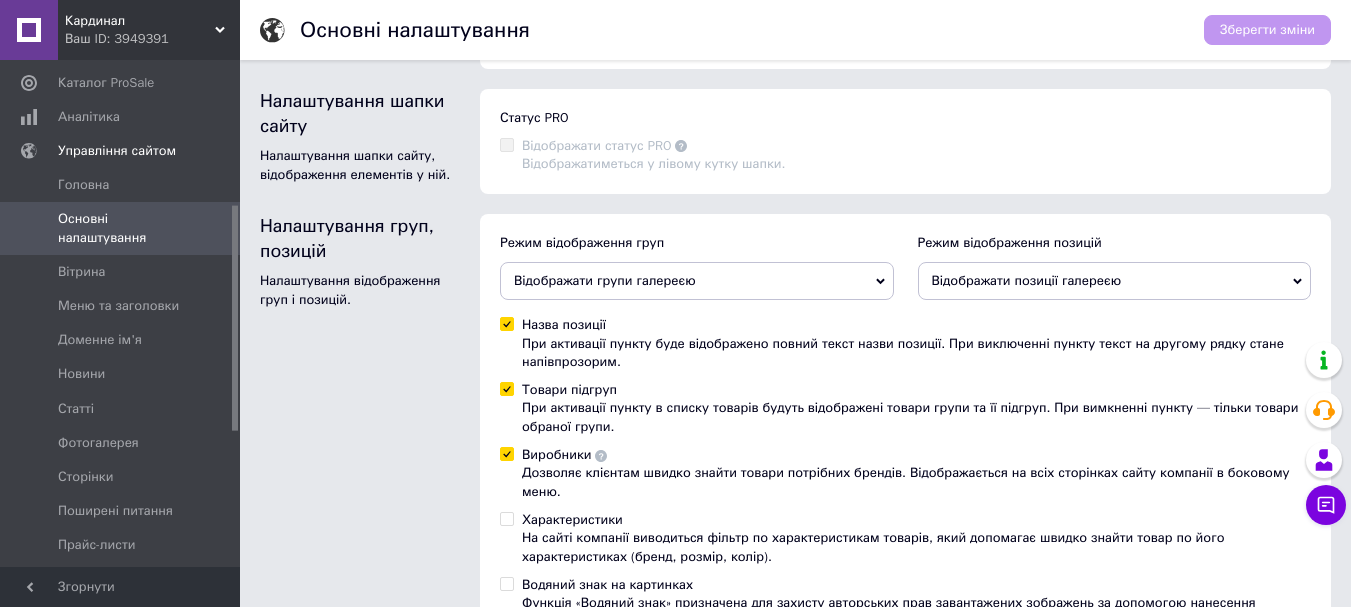 scroll, scrollTop: 500, scrollLeft: 0, axis: vertical 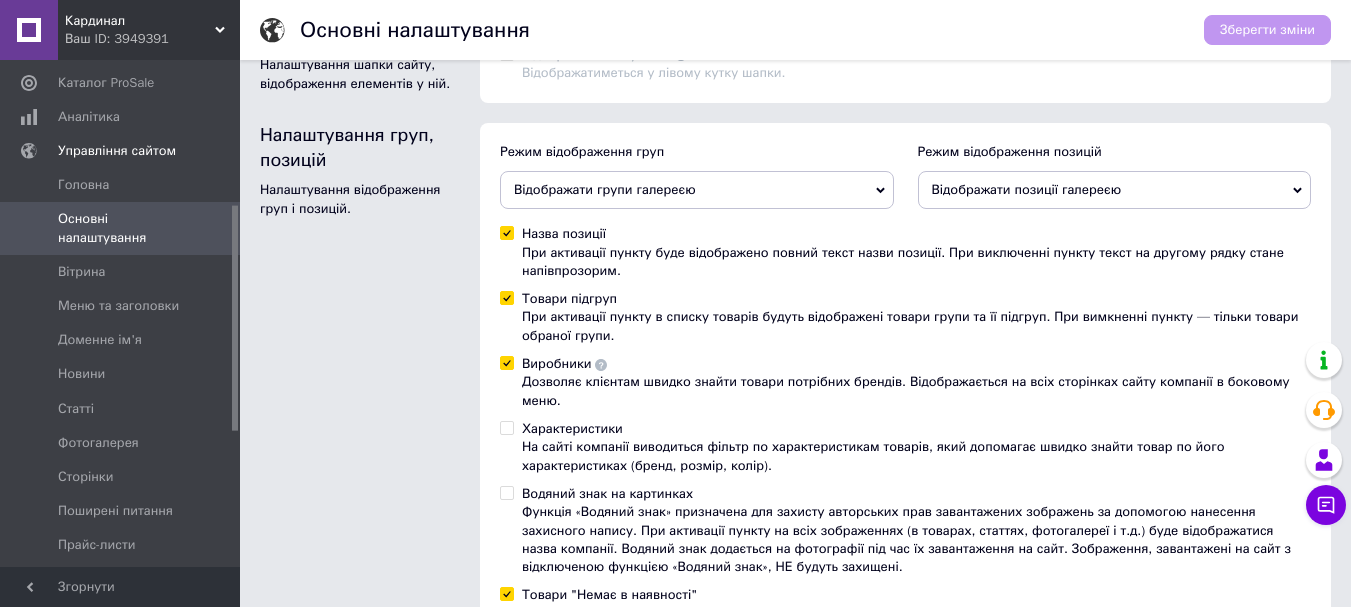 click 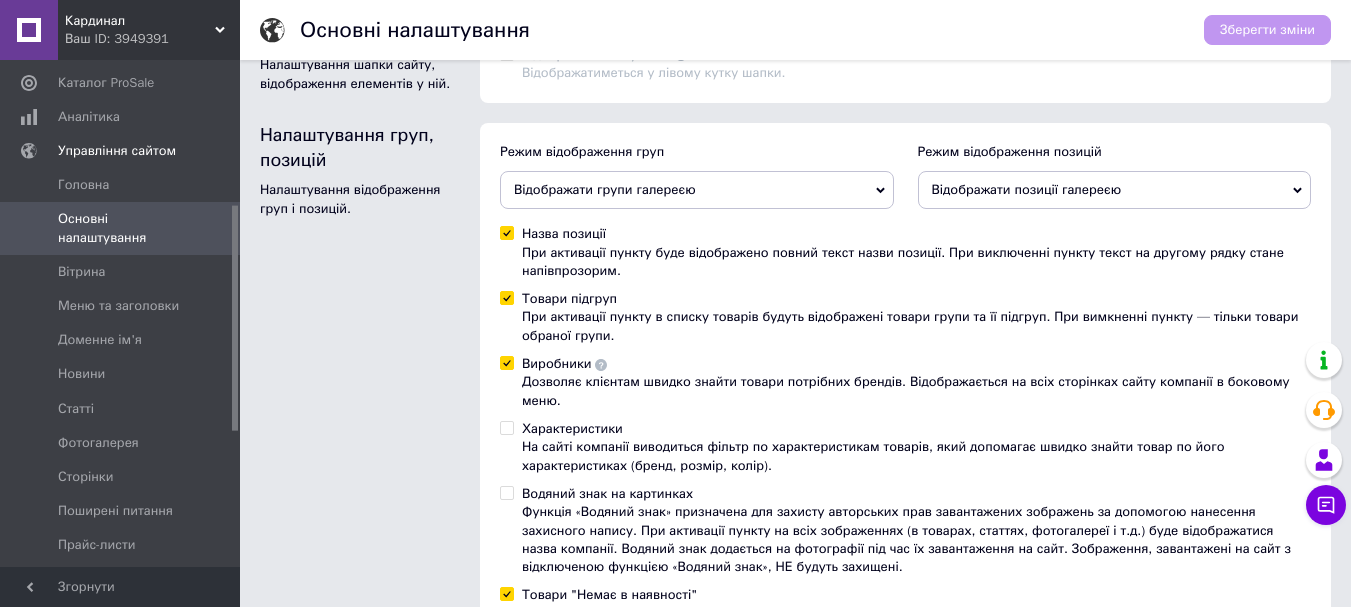 click on "Налаштування груп, позицій Налаштування відображення груп і позицій." at bounding box center (360, 383) 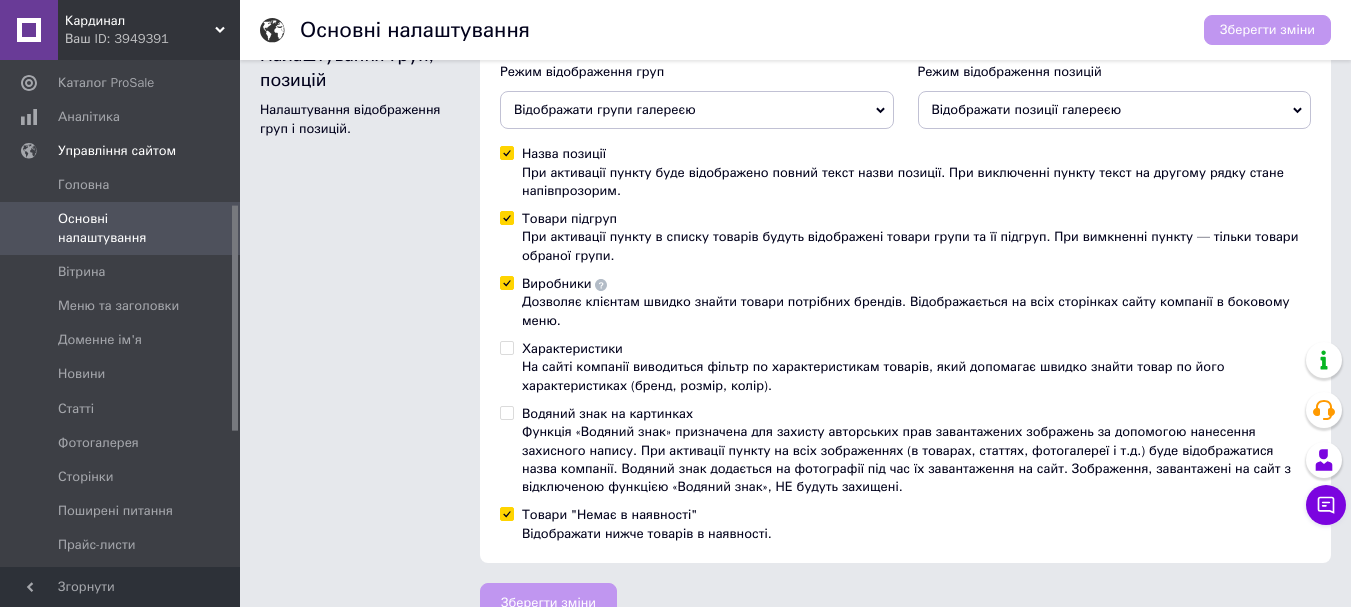 scroll, scrollTop: 598, scrollLeft: 0, axis: vertical 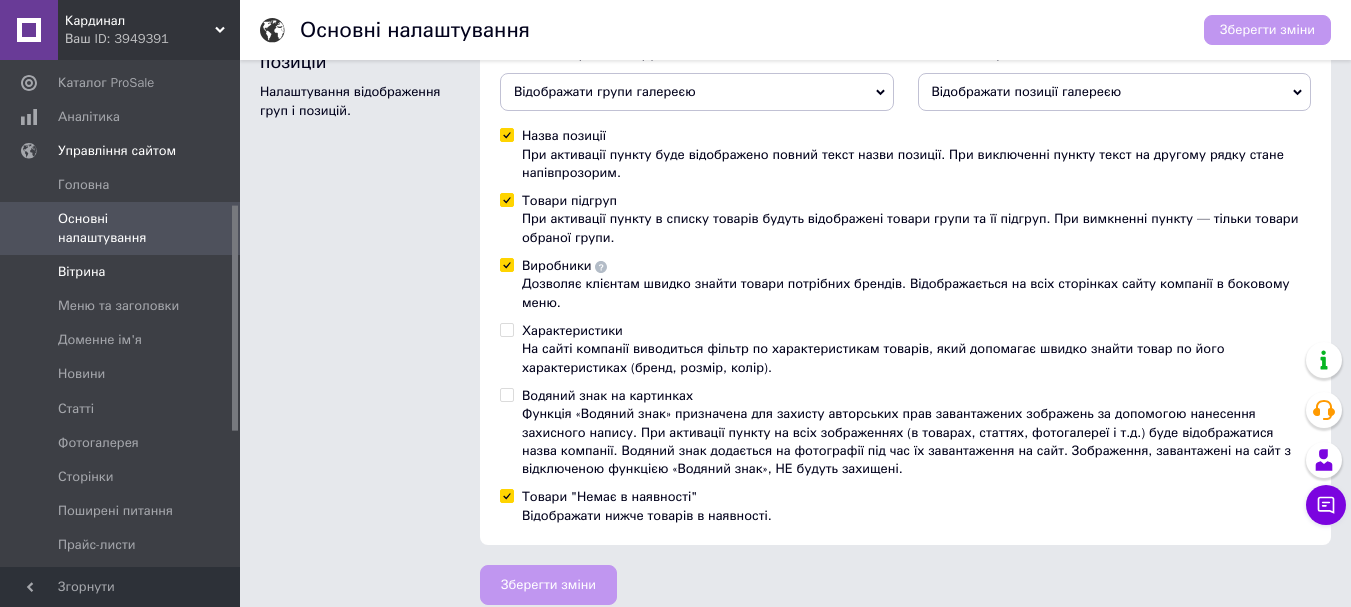 click on "Вітрина" at bounding box center [121, 272] 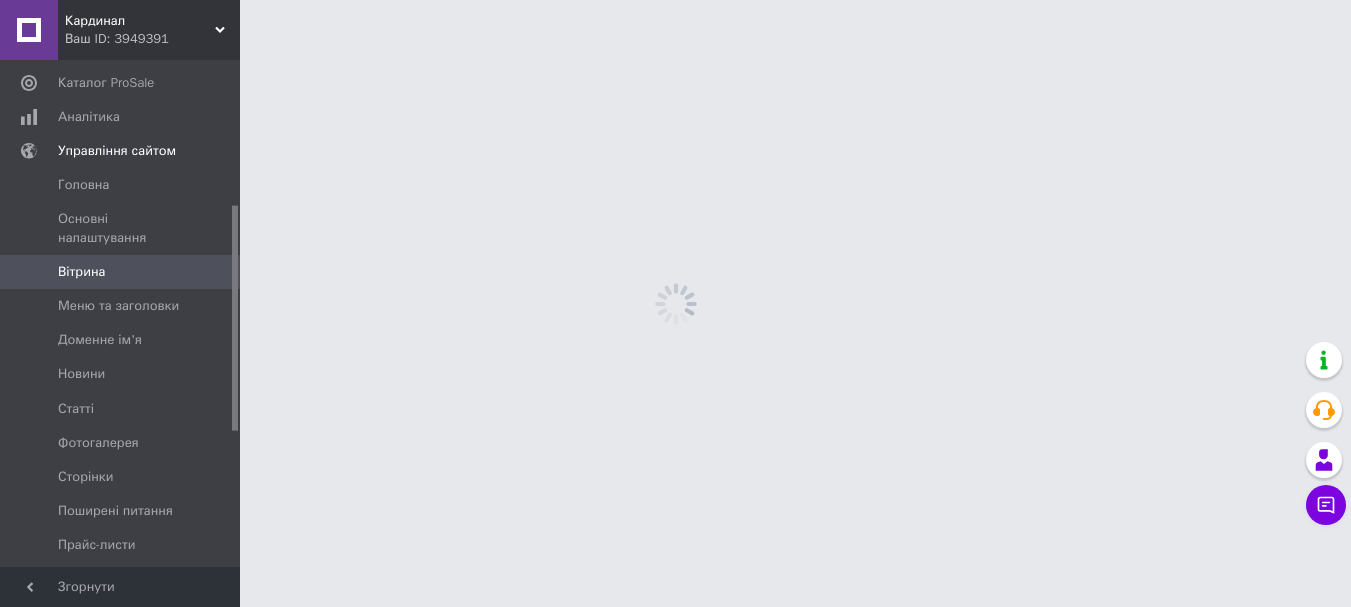 scroll, scrollTop: 0, scrollLeft: 0, axis: both 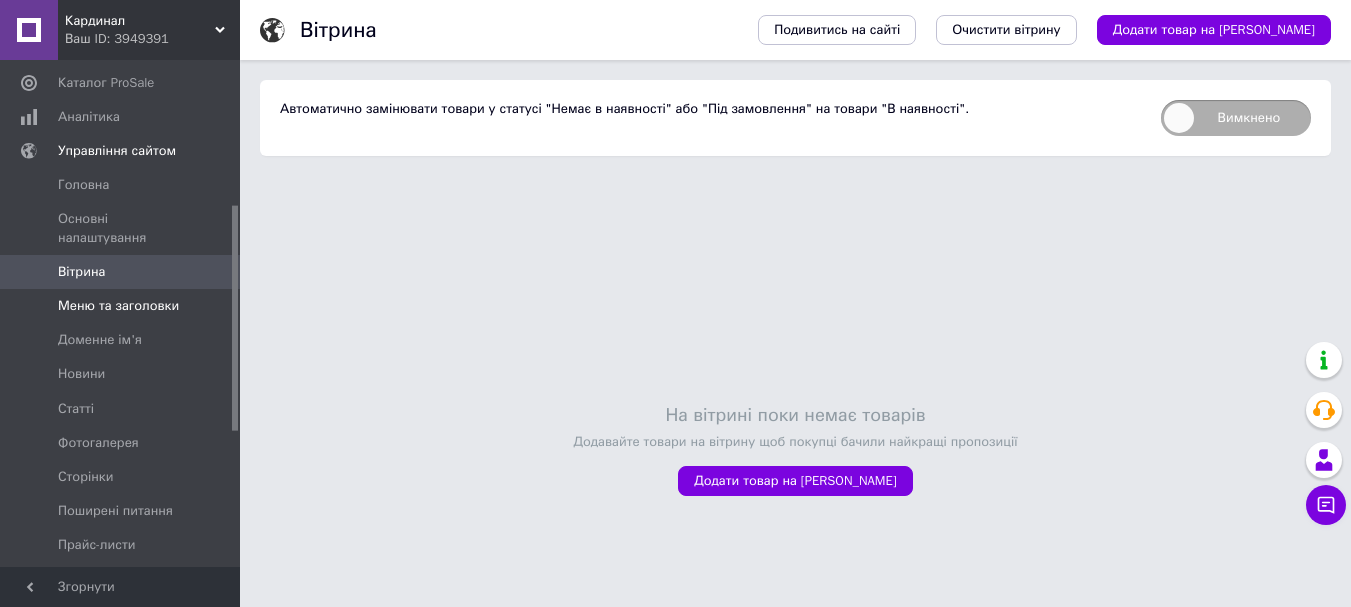 click on "Меню та заголовки" at bounding box center (118, 306) 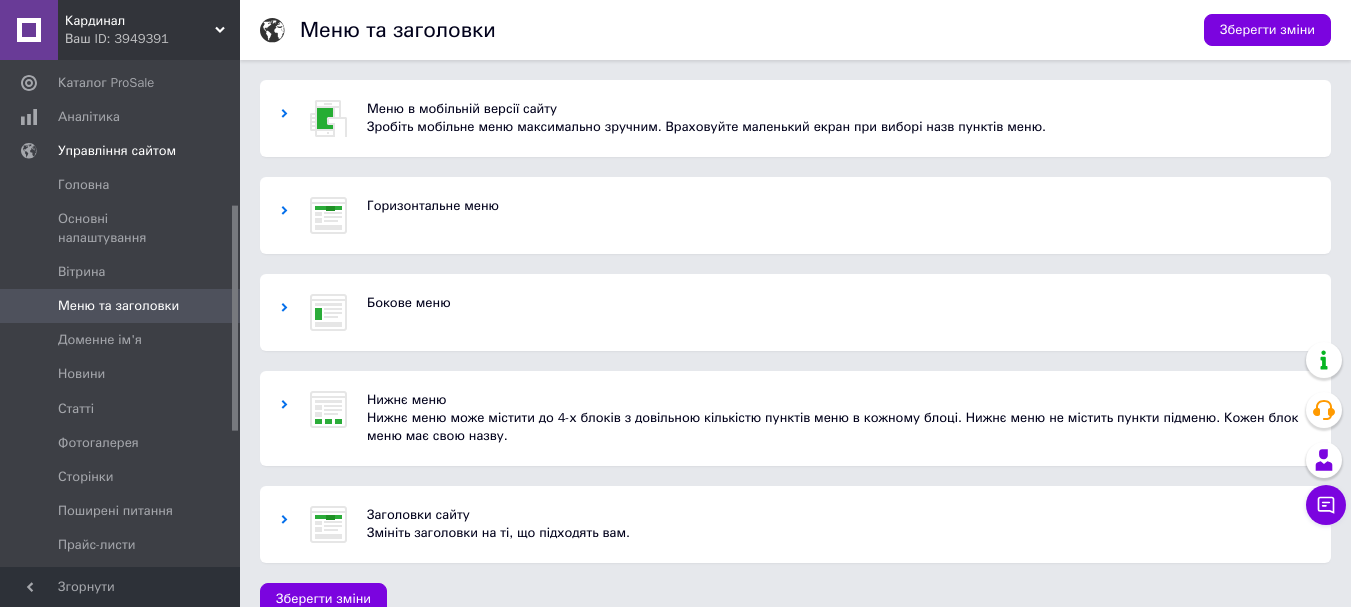 scroll, scrollTop: 28, scrollLeft: 0, axis: vertical 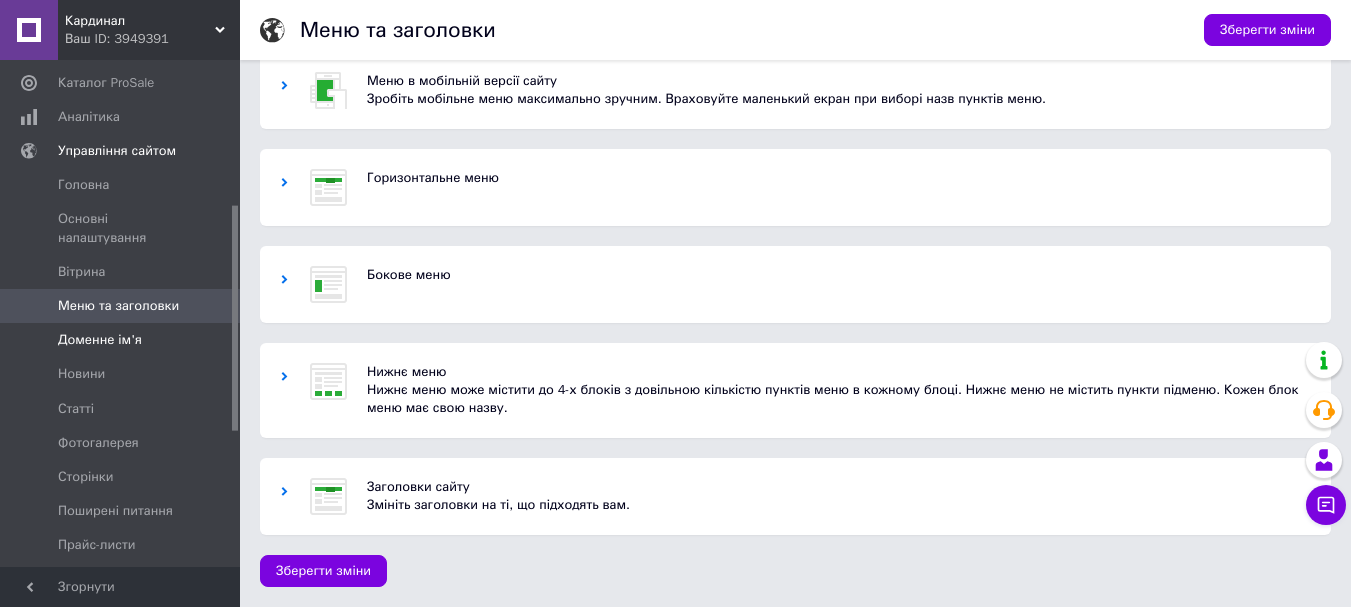 click on "Доменне ім'я" at bounding box center (100, 340) 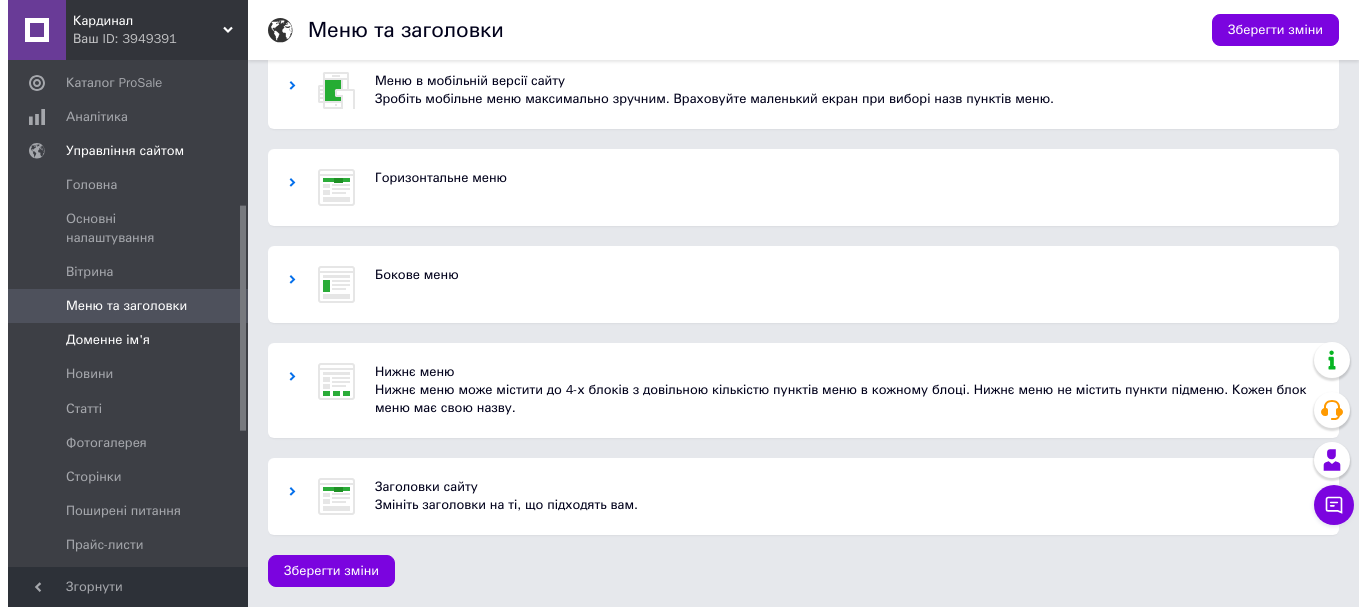 scroll, scrollTop: 0, scrollLeft: 0, axis: both 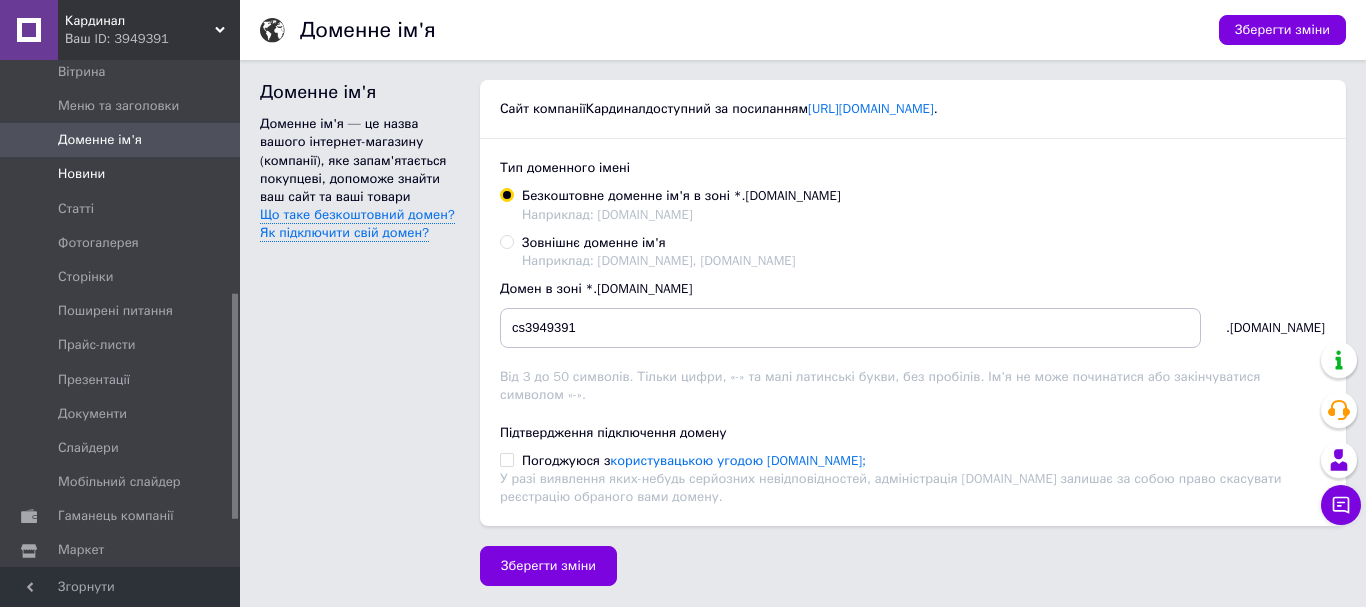 click on "Новини" at bounding box center [121, 174] 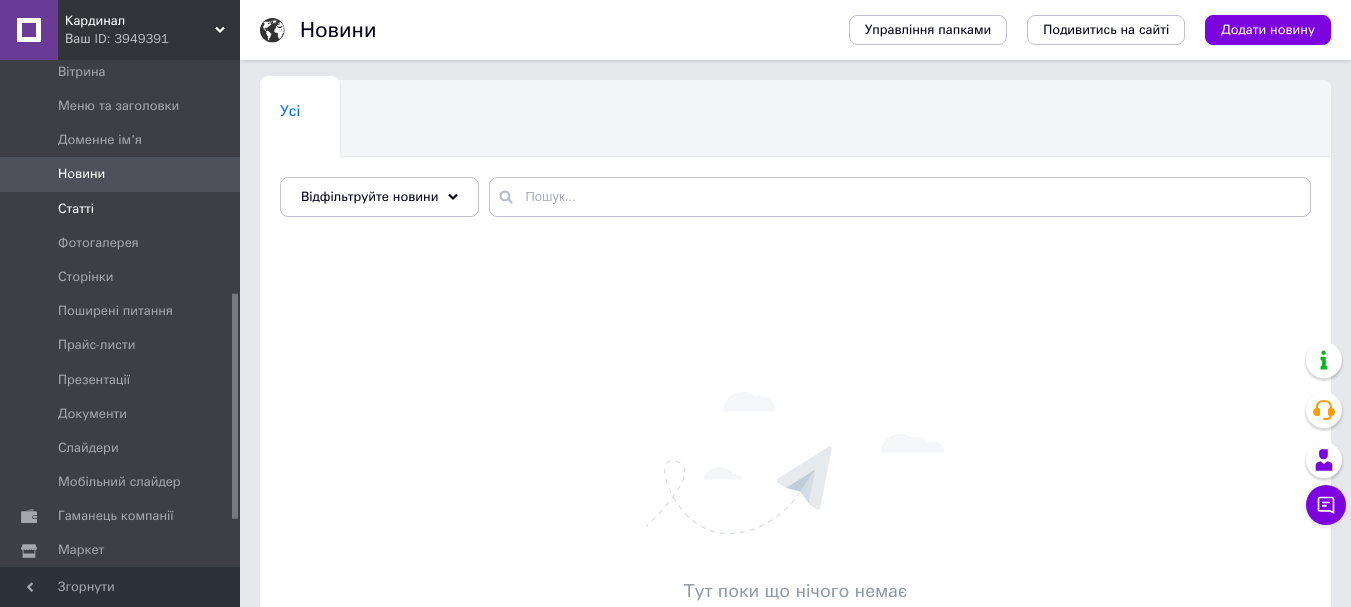click on "Статті" at bounding box center (76, 209) 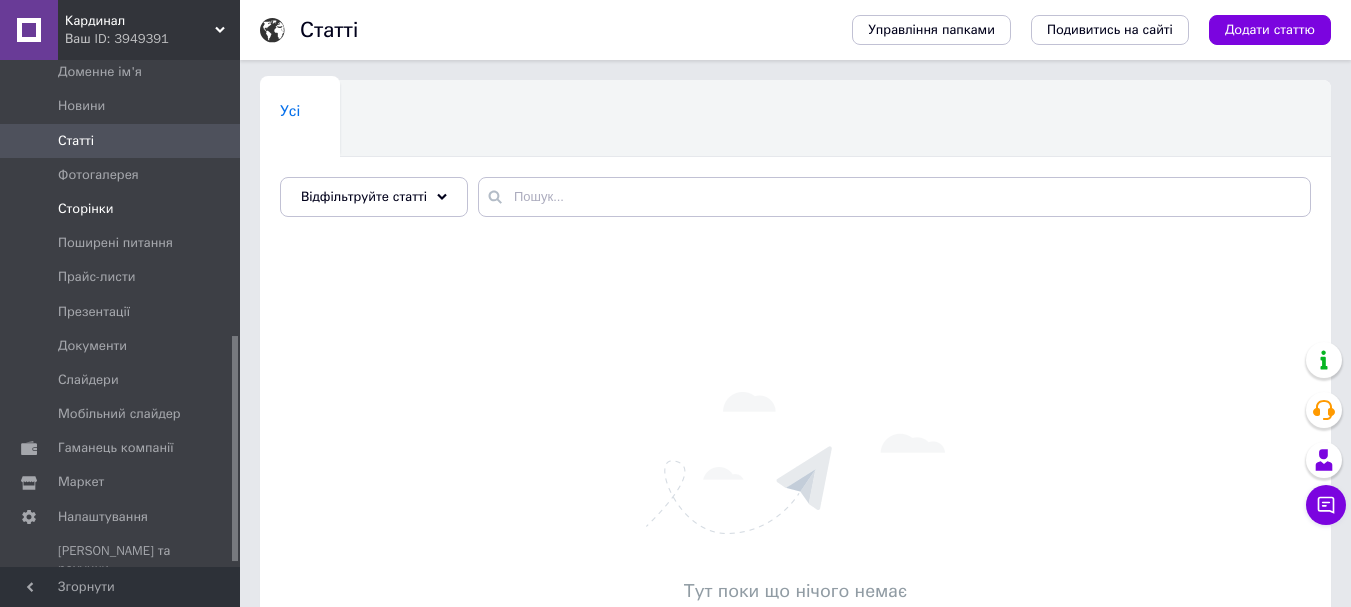 scroll, scrollTop: 631, scrollLeft: 0, axis: vertical 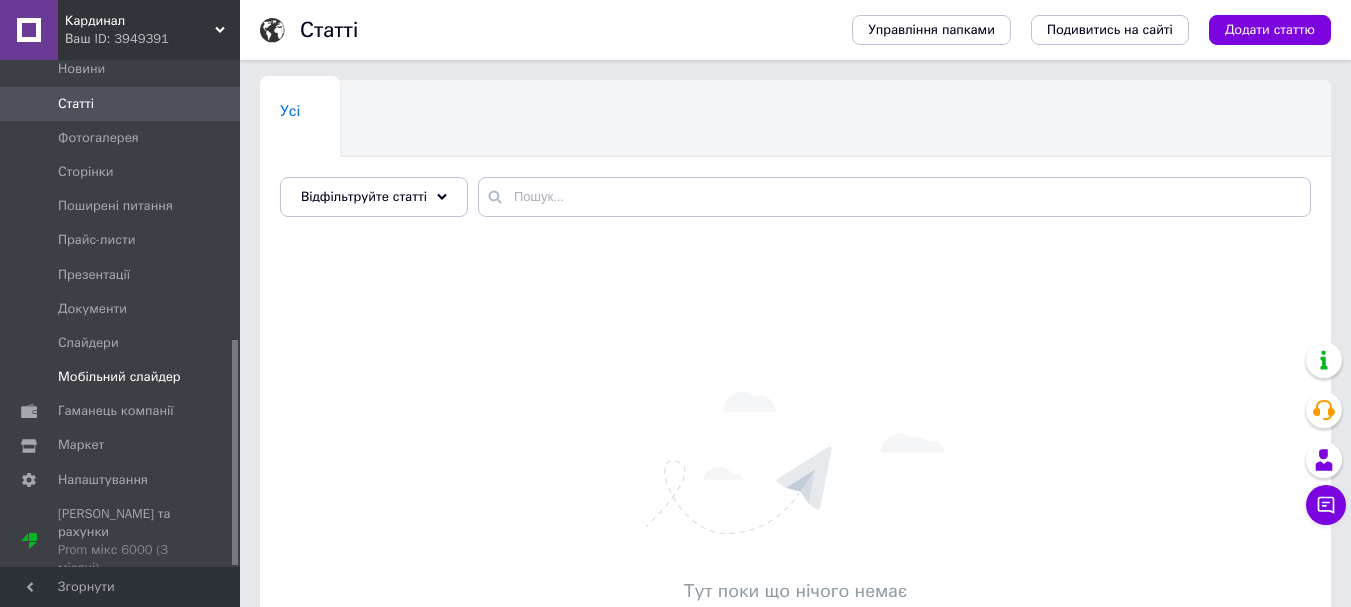 click on "Мобільний слайдер" at bounding box center (119, 377) 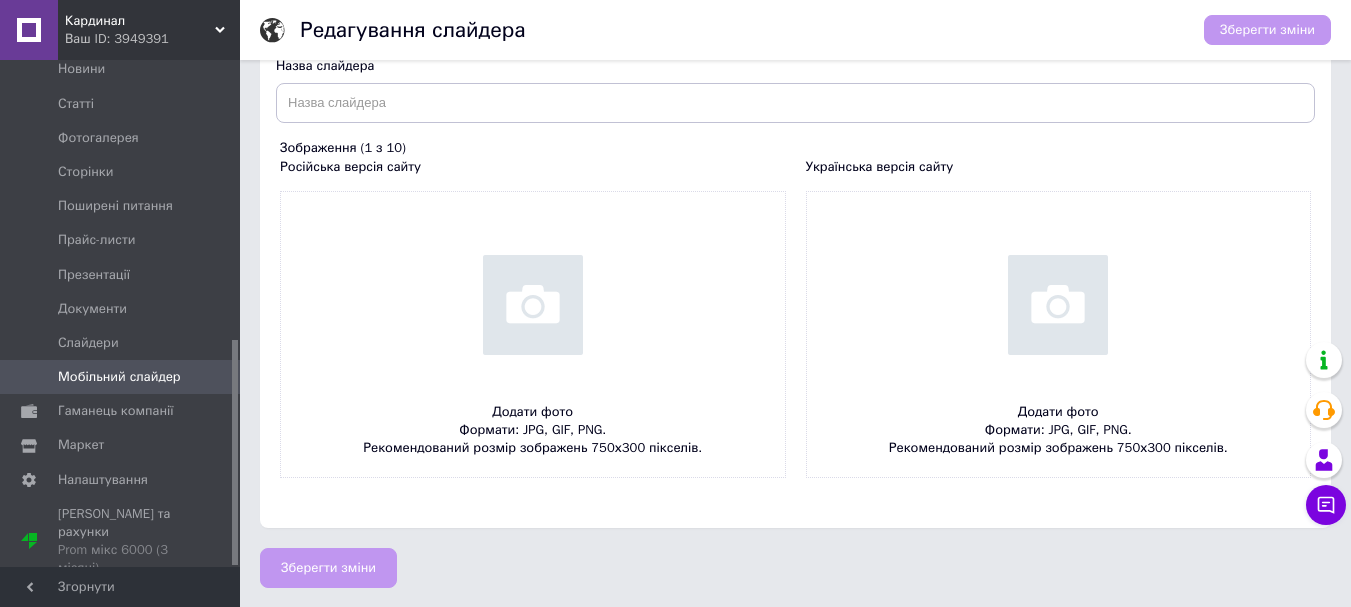 scroll, scrollTop: 137, scrollLeft: 0, axis: vertical 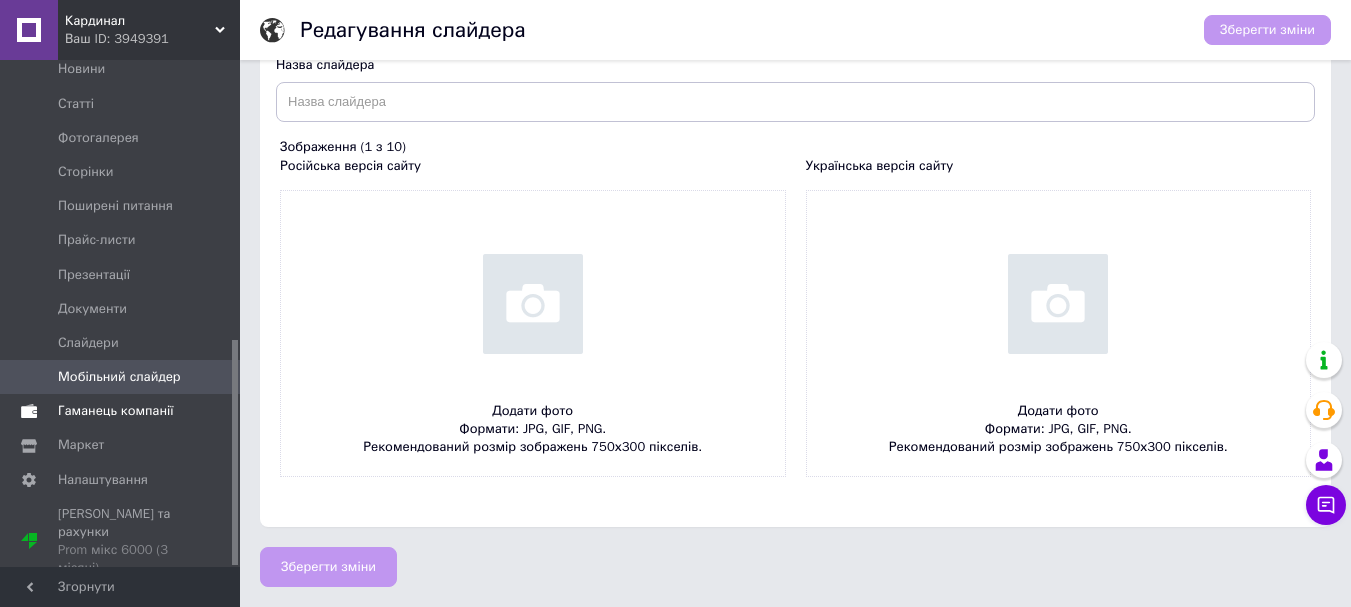 click on "Гаманець компанії" at bounding box center (116, 411) 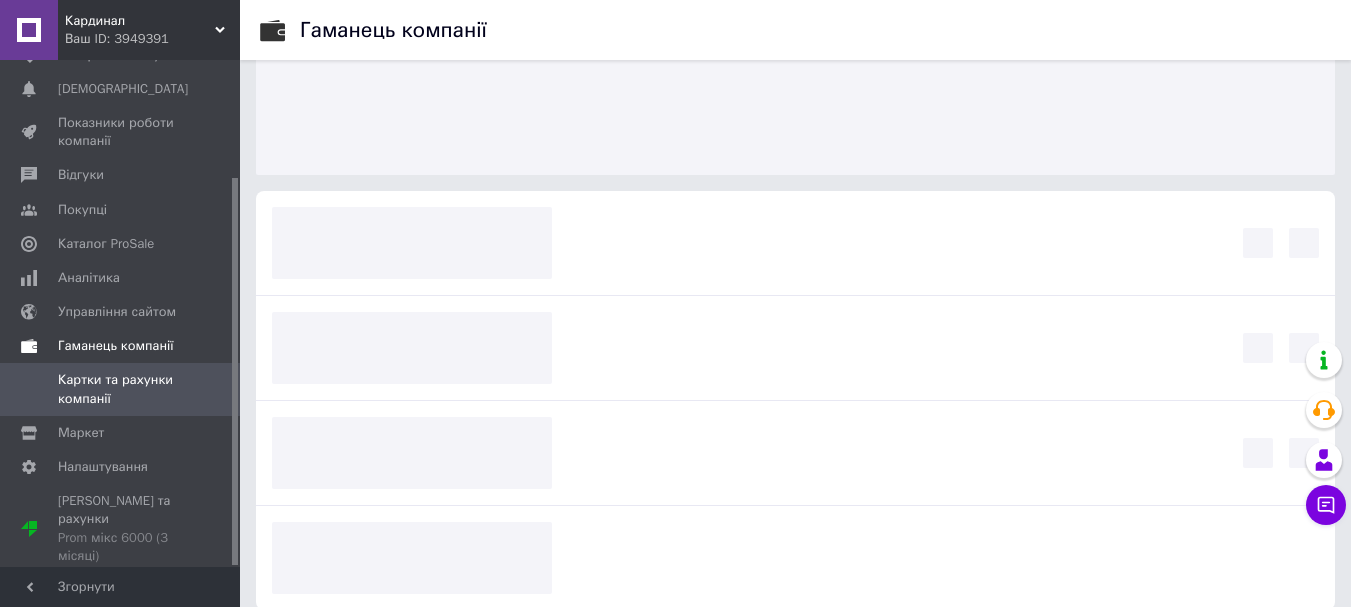 scroll, scrollTop: 153, scrollLeft: 0, axis: vertical 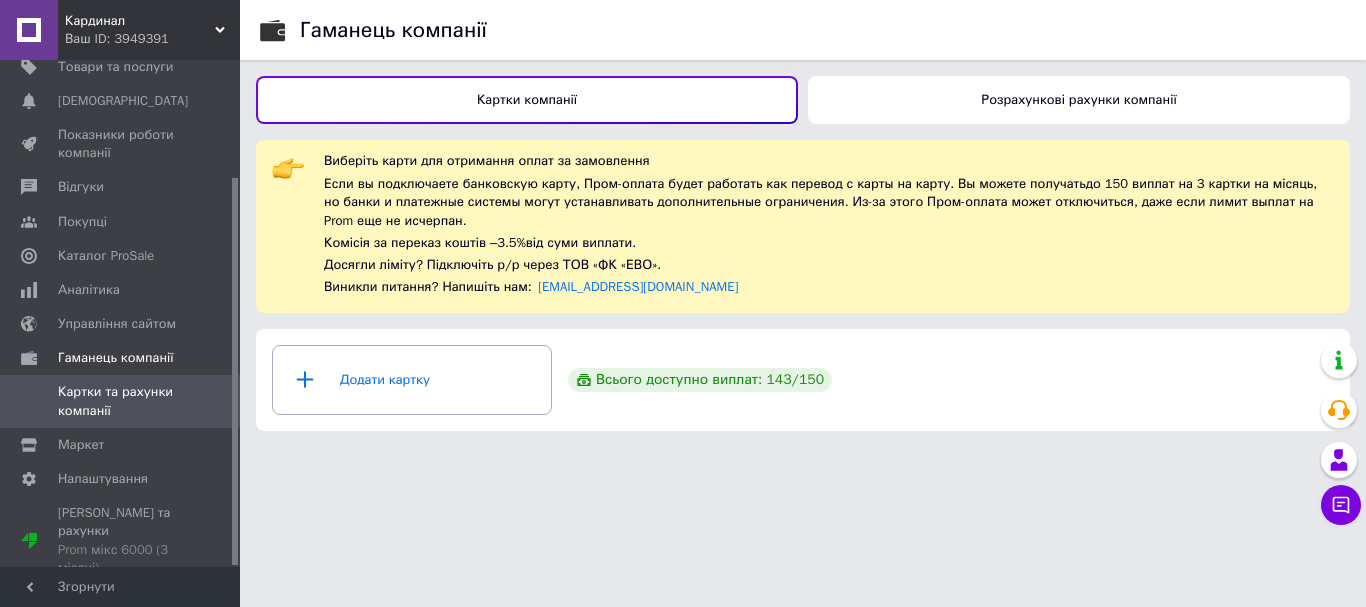 click on "Розрахункові рахунки компанії" at bounding box center (1079, 100) 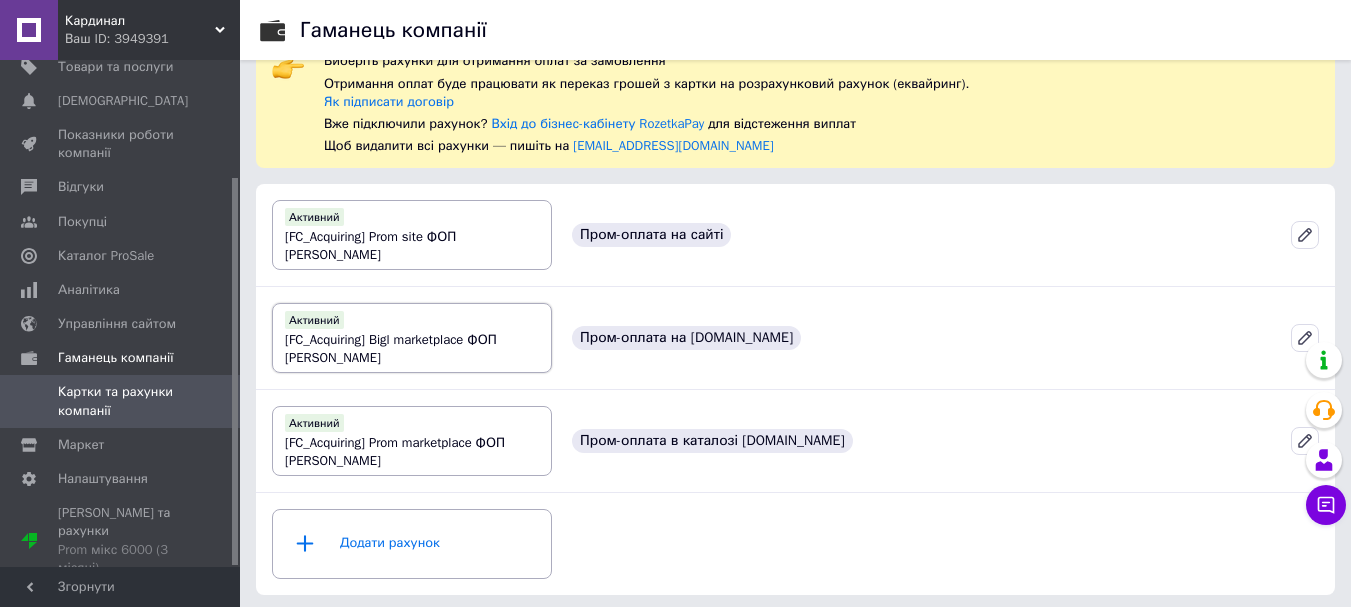 scroll, scrollTop: 104, scrollLeft: 0, axis: vertical 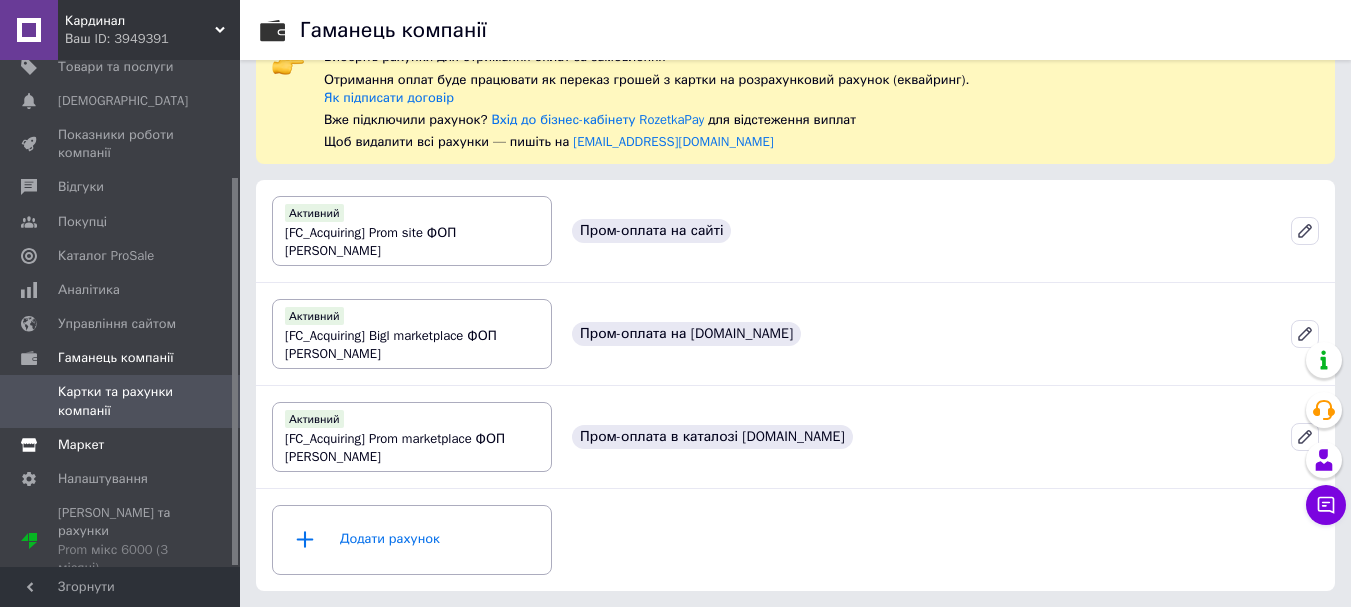 click on "Маркет" at bounding box center (121, 445) 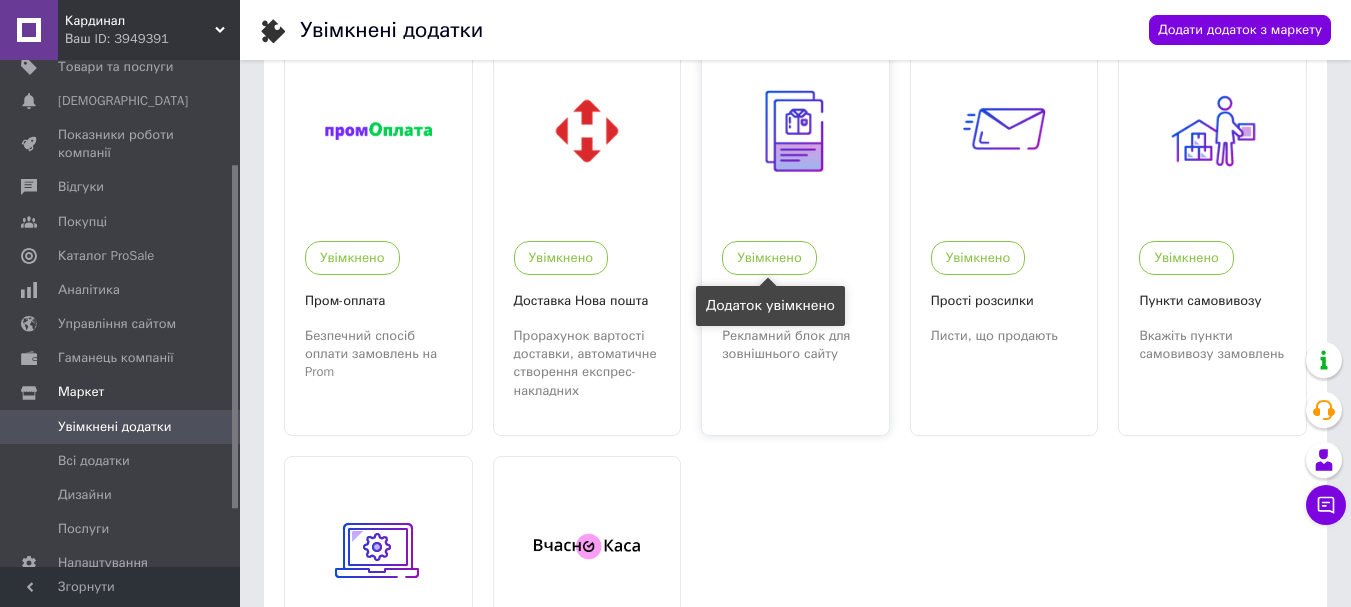 scroll, scrollTop: 0, scrollLeft: 0, axis: both 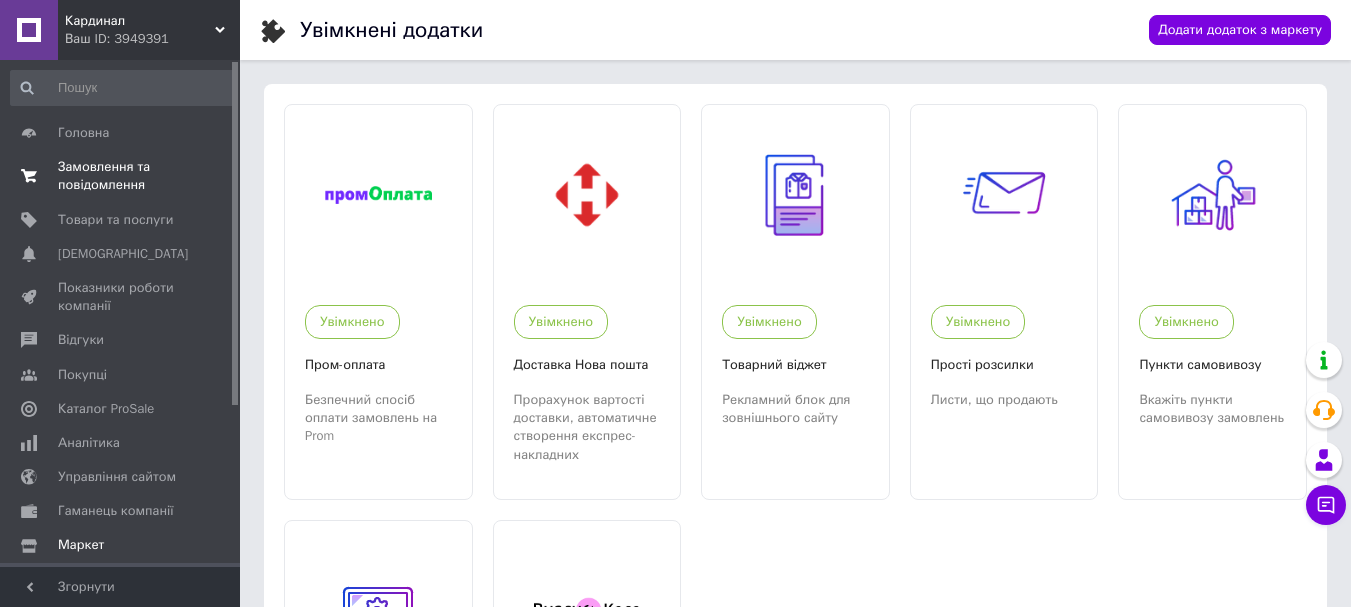 click on "Замовлення та повідомлення" at bounding box center (121, 176) 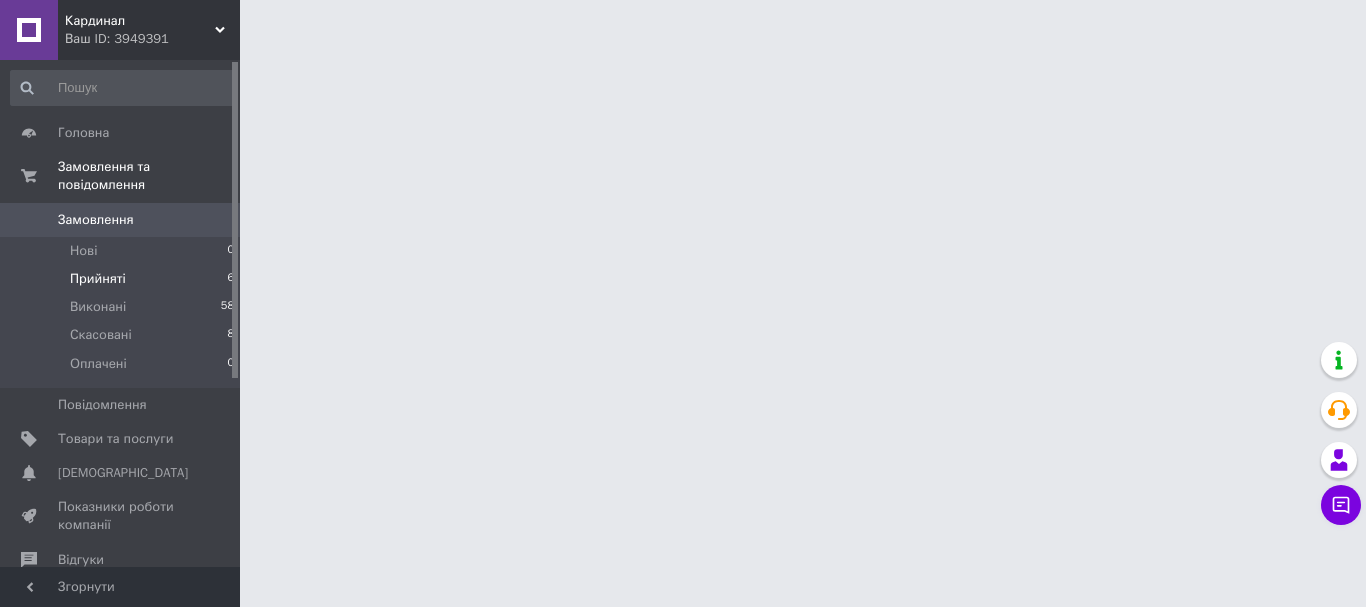click on "Прийняті" at bounding box center [98, 279] 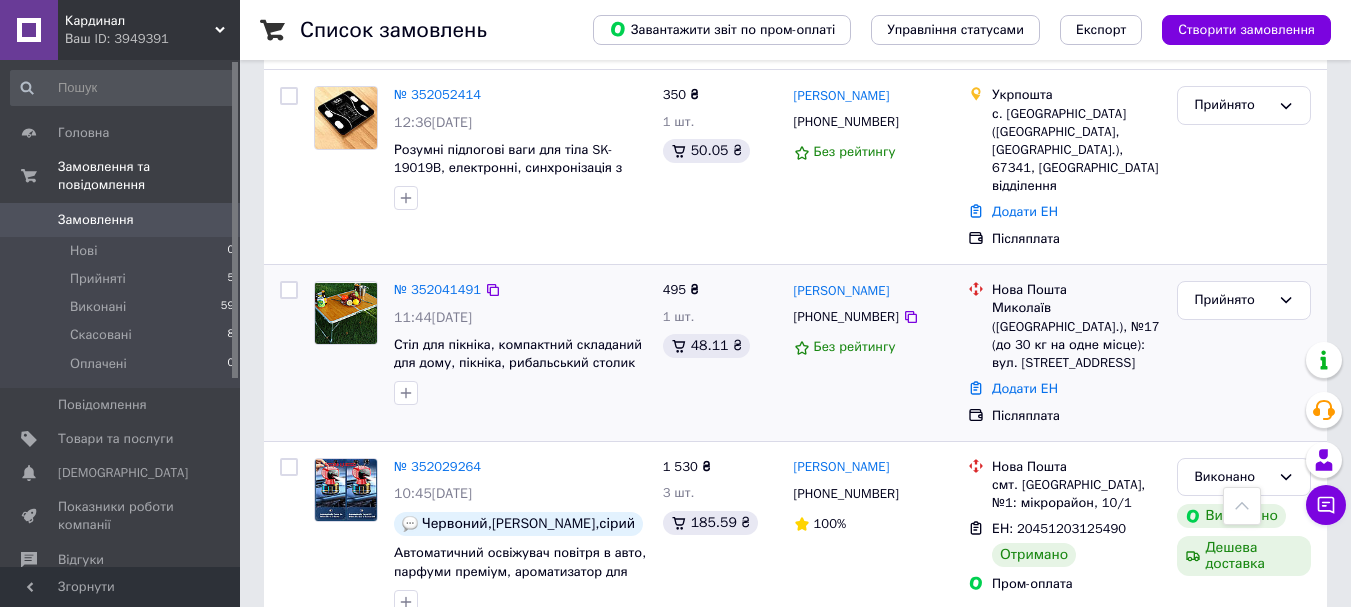 scroll, scrollTop: 1700, scrollLeft: 0, axis: vertical 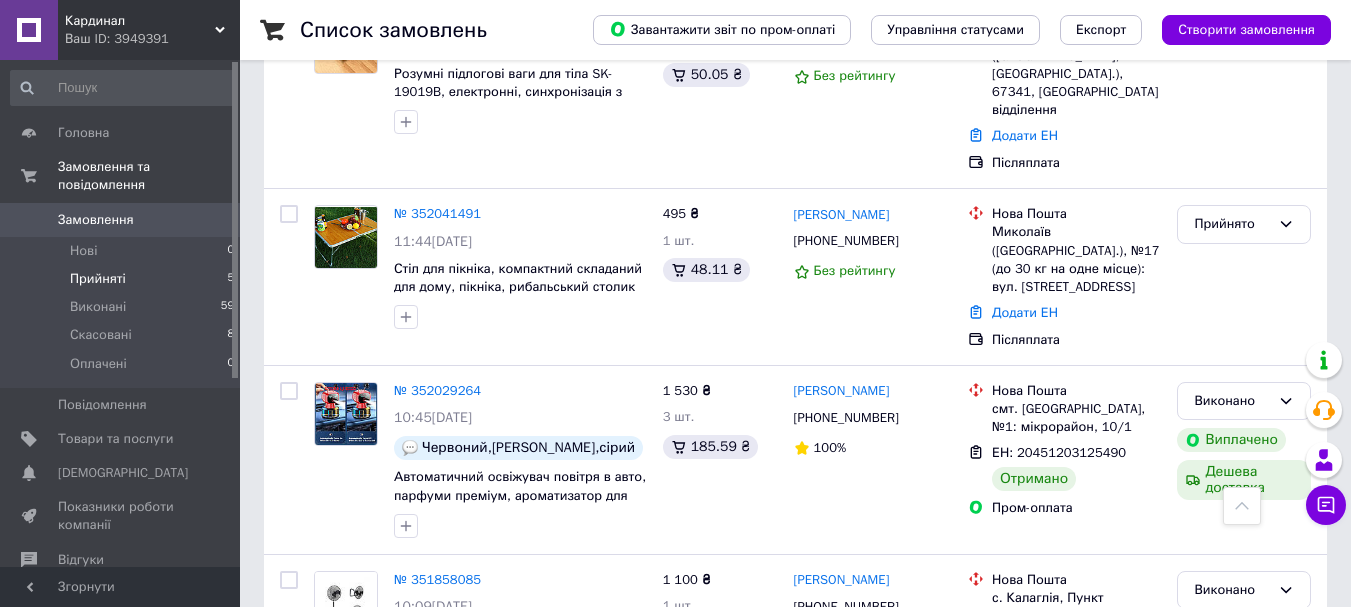 click on "Прийняті" at bounding box center (98, 279) 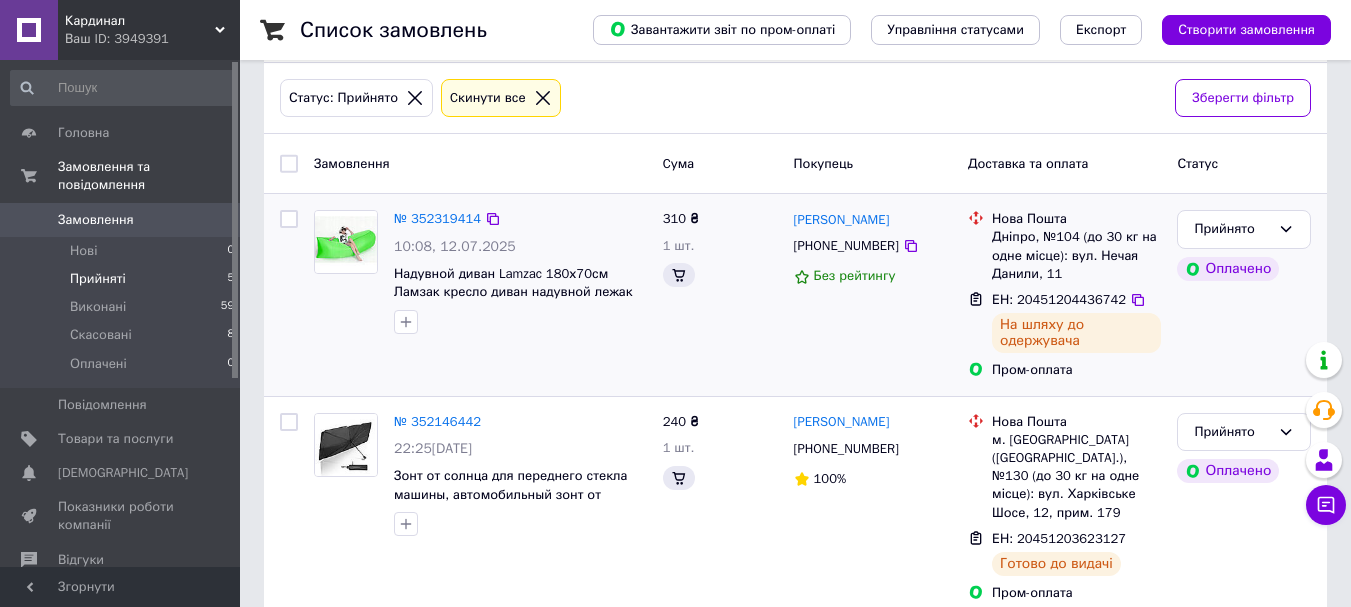 scroll, scrollTop: 101, scrollLeft: 0, axis: vertical 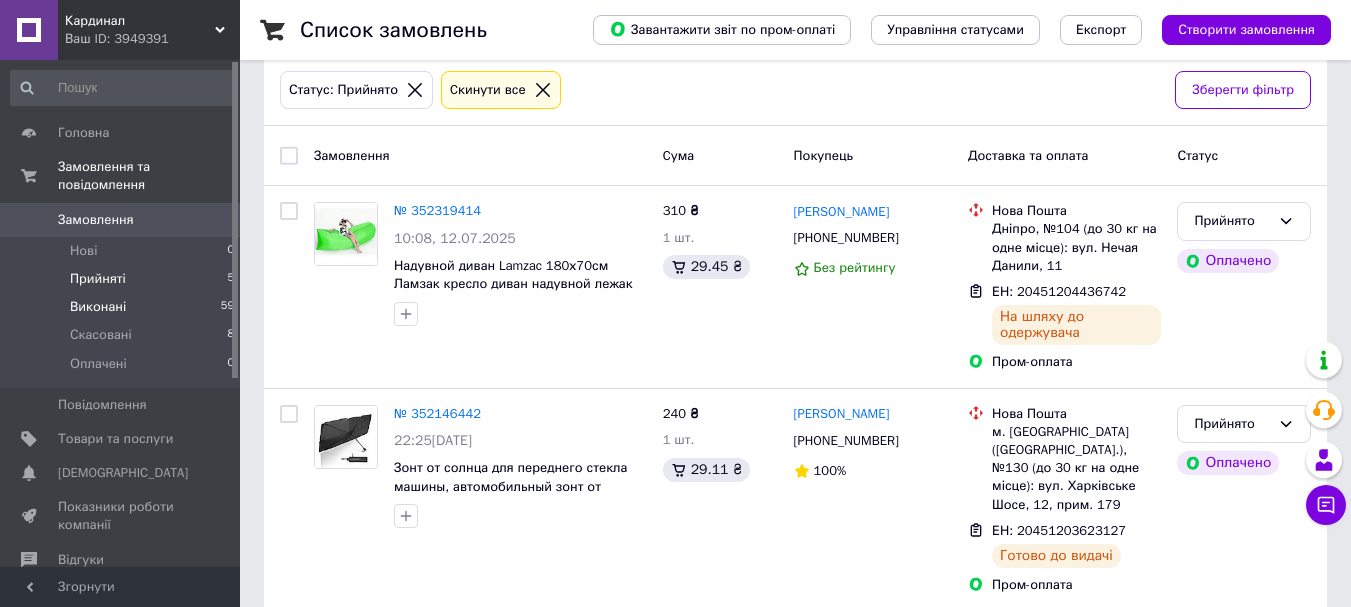 click on "Виконані" at bounding box center [98, 307] 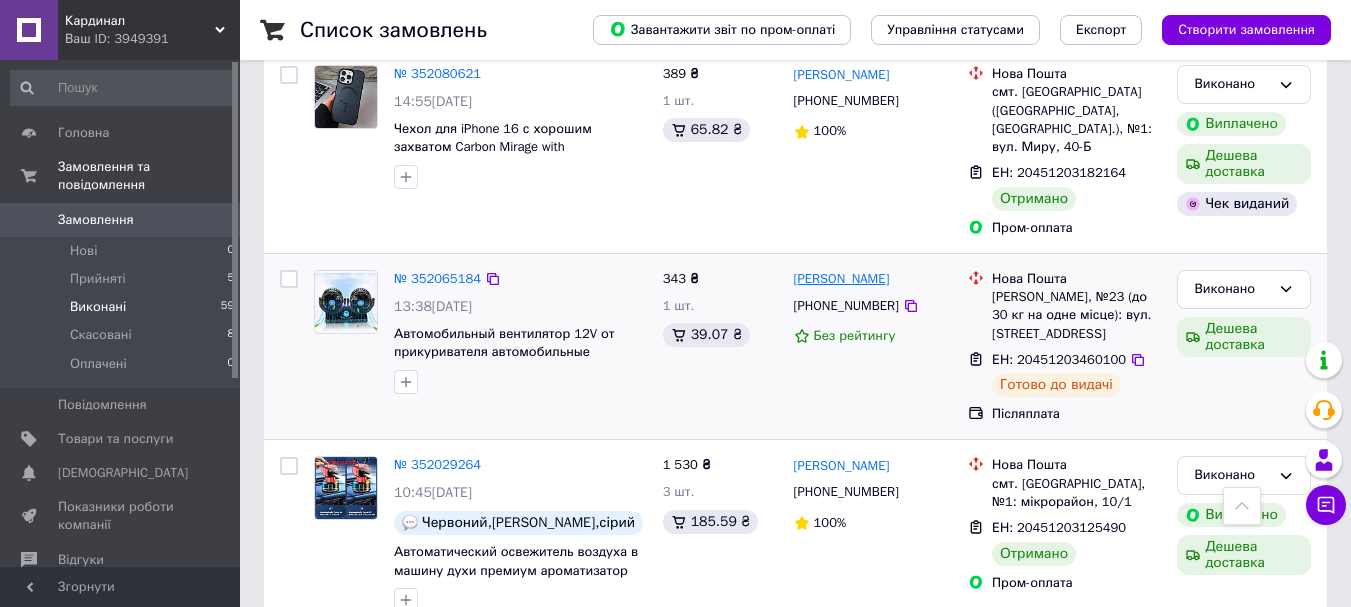 scroll, scrollTop: 1100, scrollLeft: 0, axis: vertical 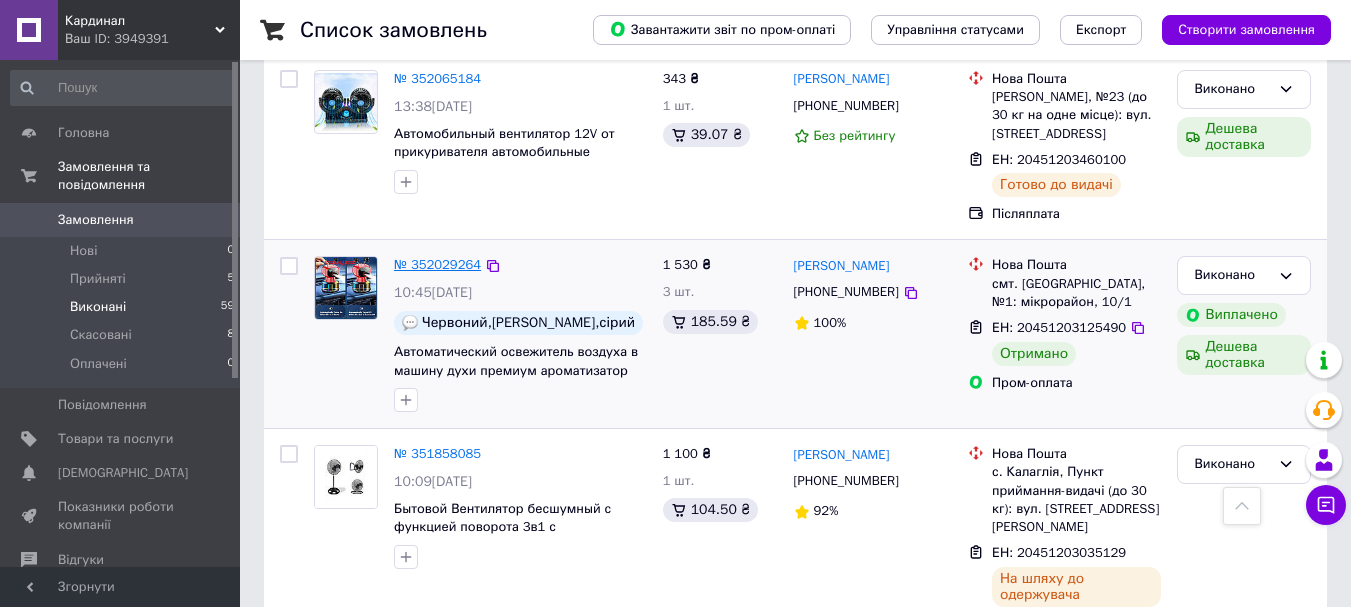 click on "№ 352029264" at bounding box center (437, 264) 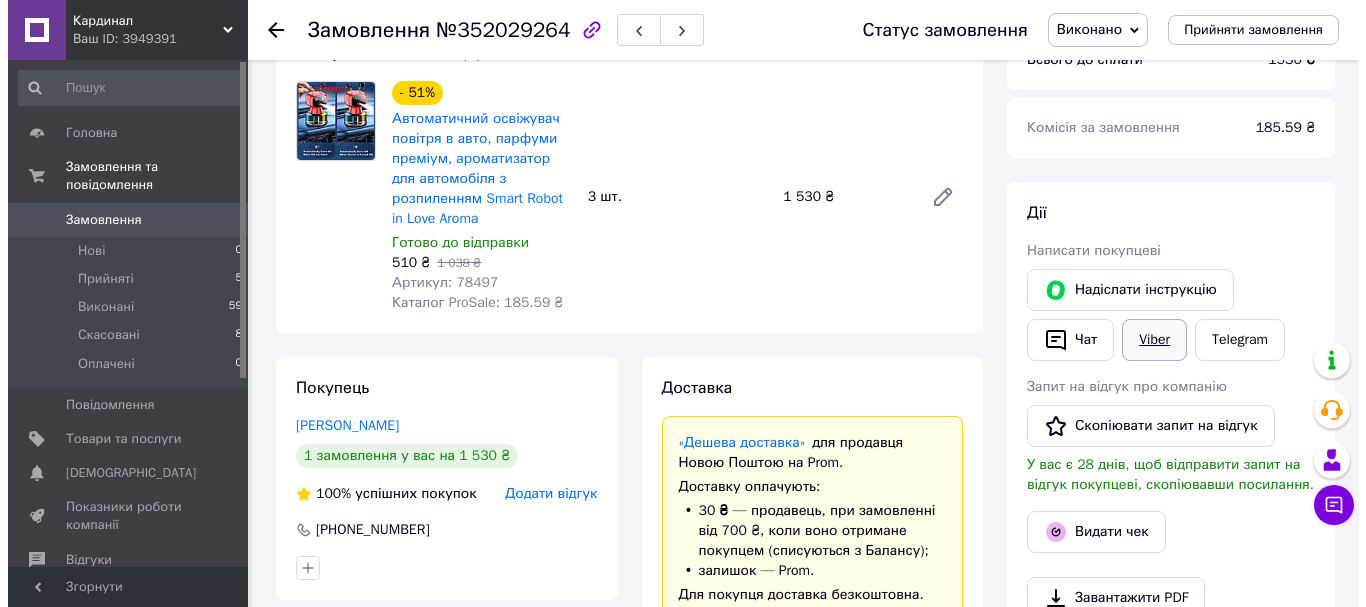 scroll, scrollTop: 300, scrollLeft: 0, axis: vertical 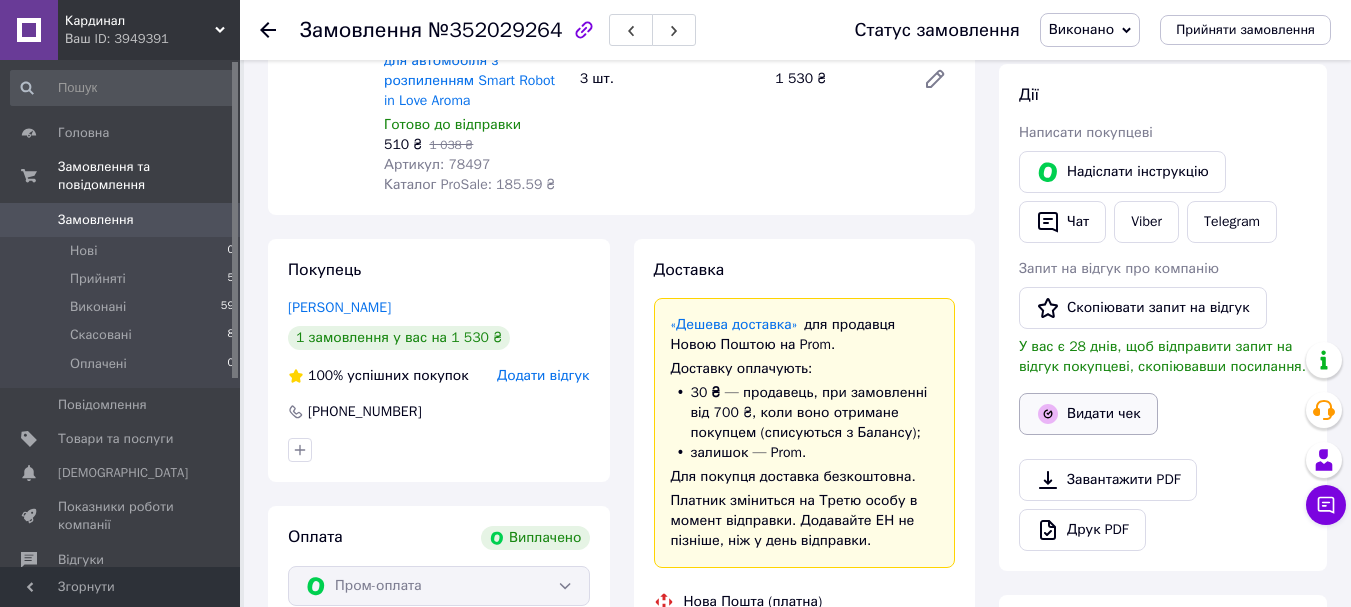 click on "Видати чек" at bounding box center (1088, 414) 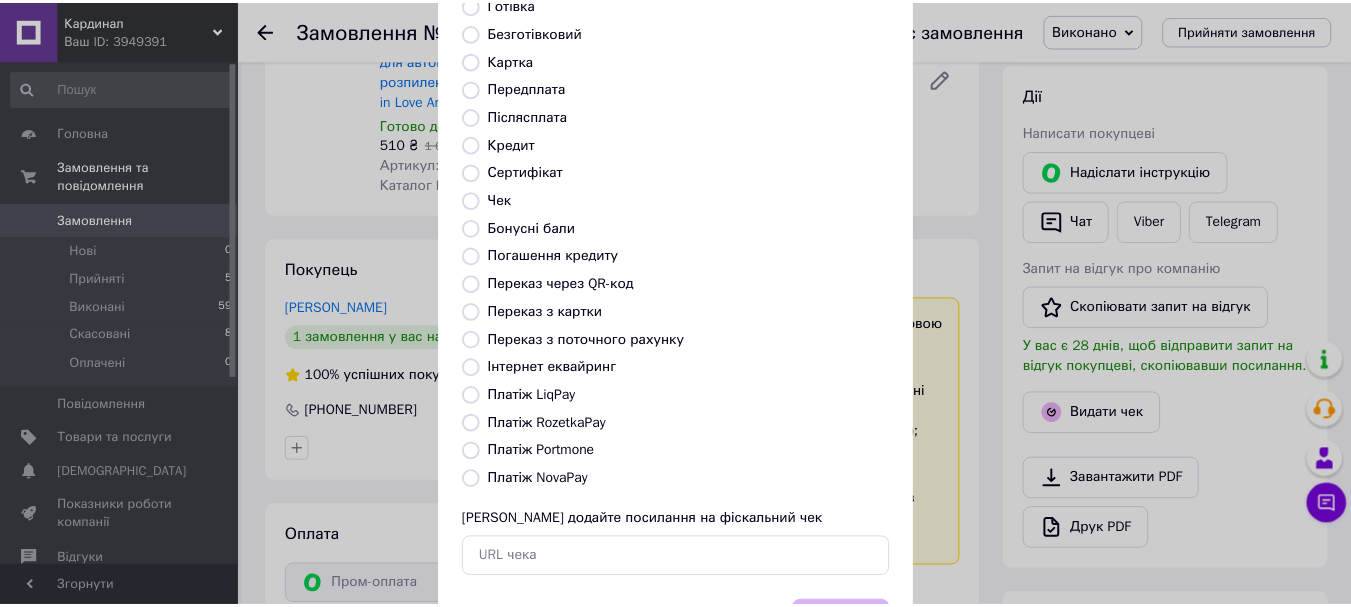 scroll, scrollTop: 252, scrollLeft: 0, axis: vertical 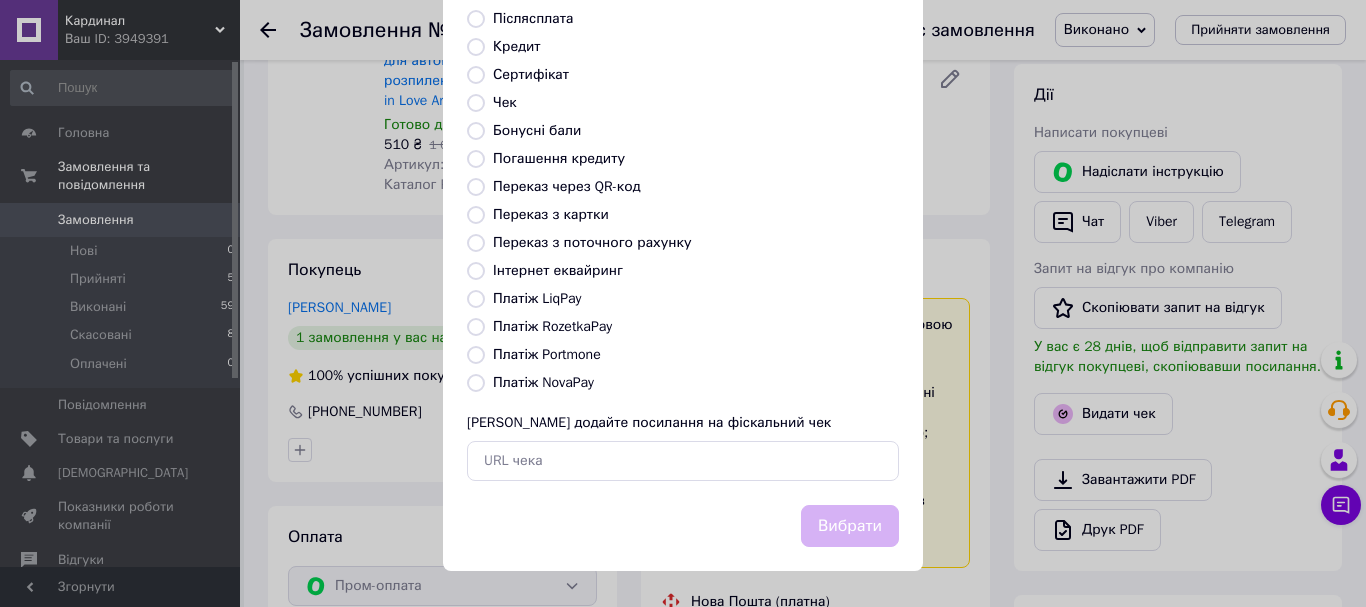 click on "Платіж RozetkaPay" at bounding box center (476, 327) 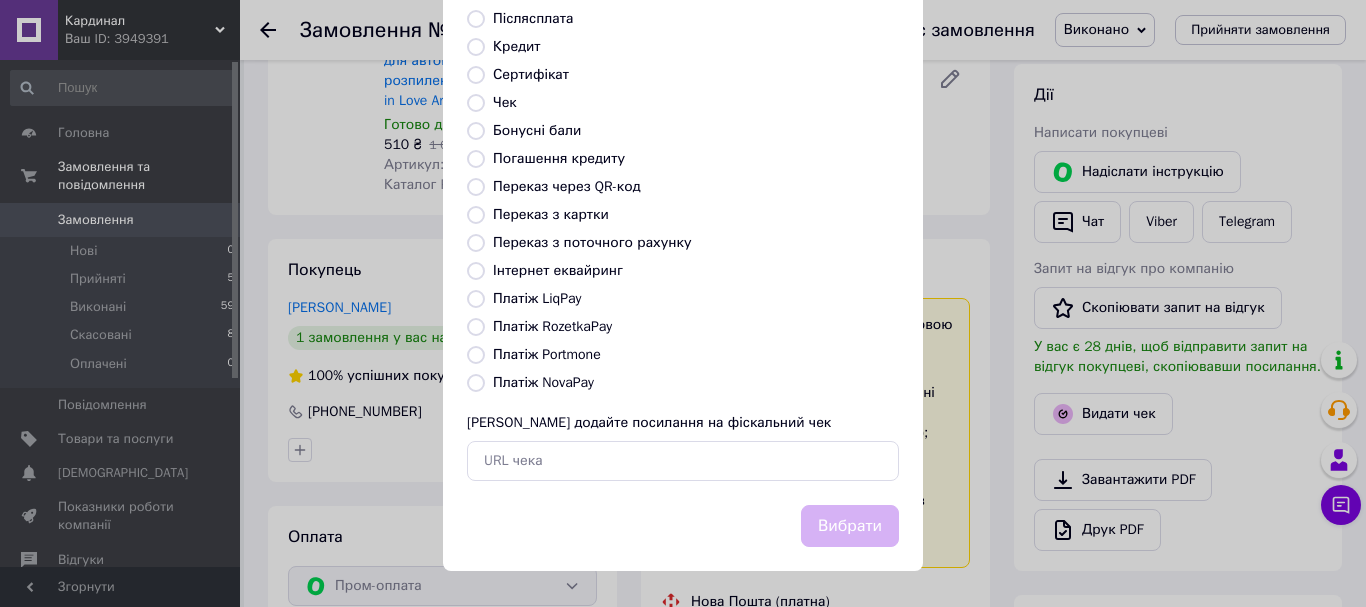 radio on "true" 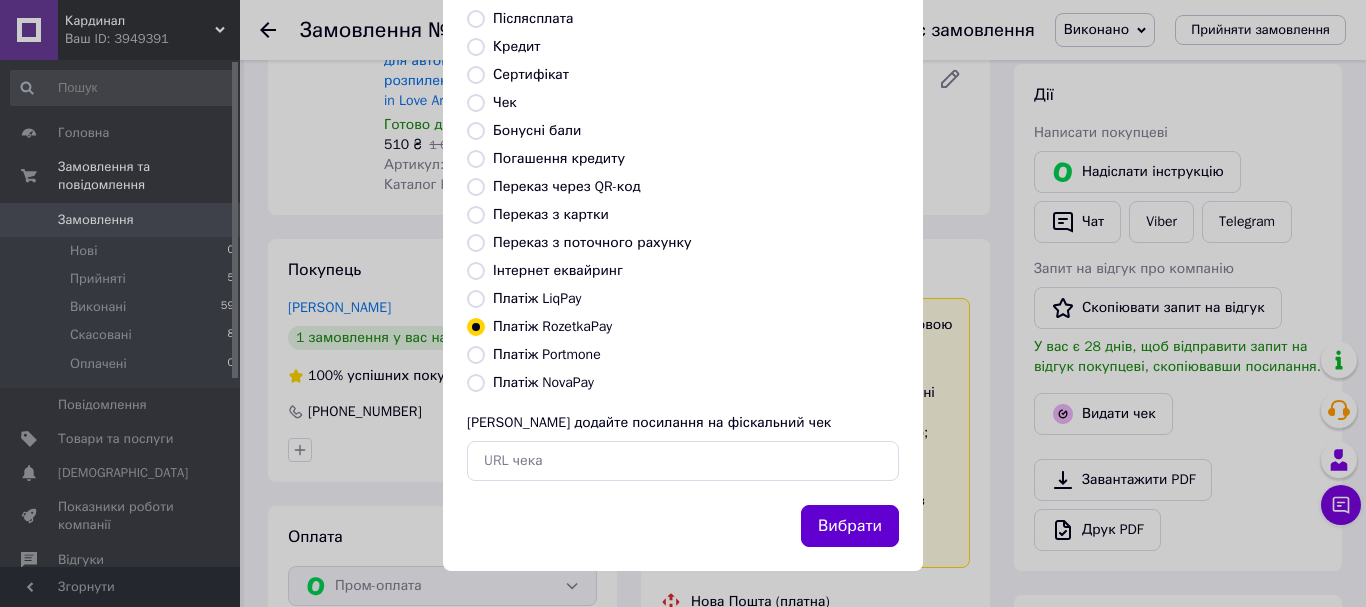 click on "Вибрати" at bounding box center [850, 526] 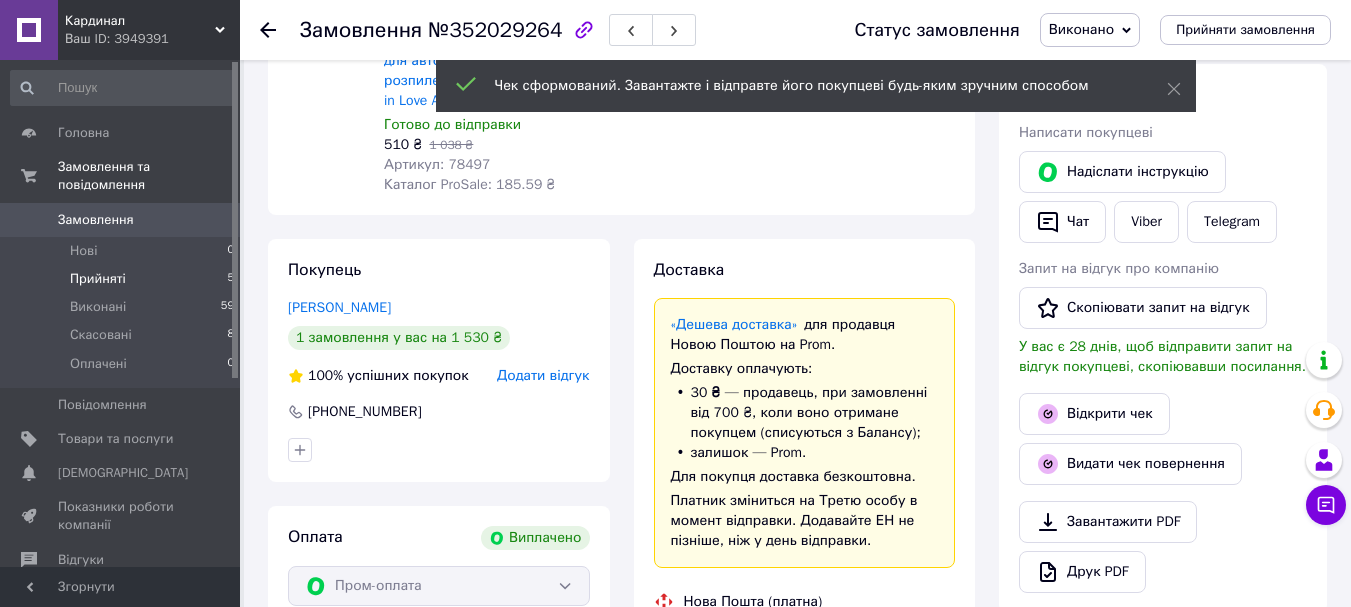 click on "Прийняті" at bounding box center [98, 279] 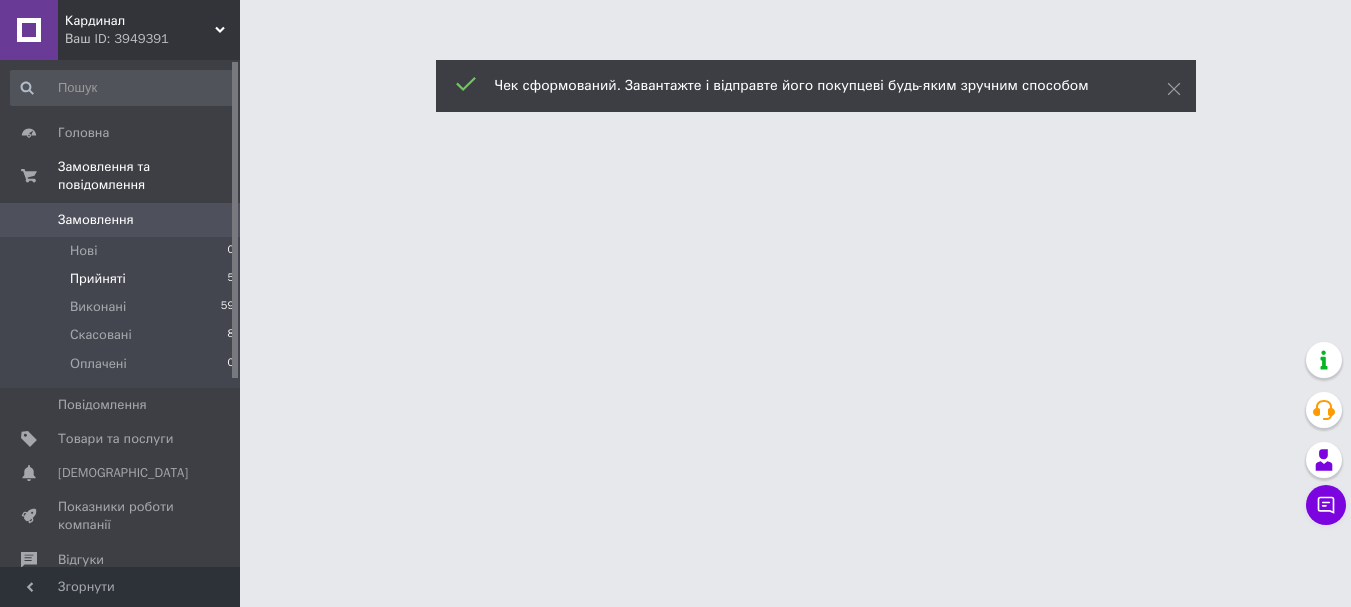 scroll, scrollTop: 0, scrollLeft: 0, axis: both 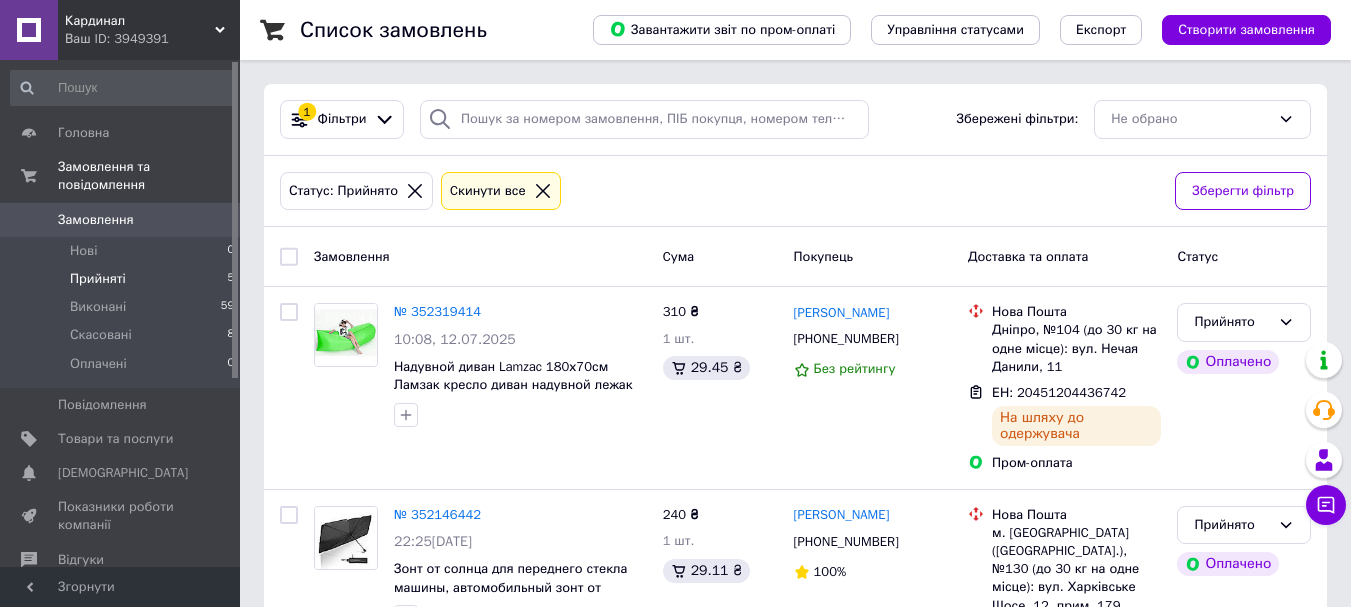 click on "Прийняті 5" at bounding box center (123, 279) 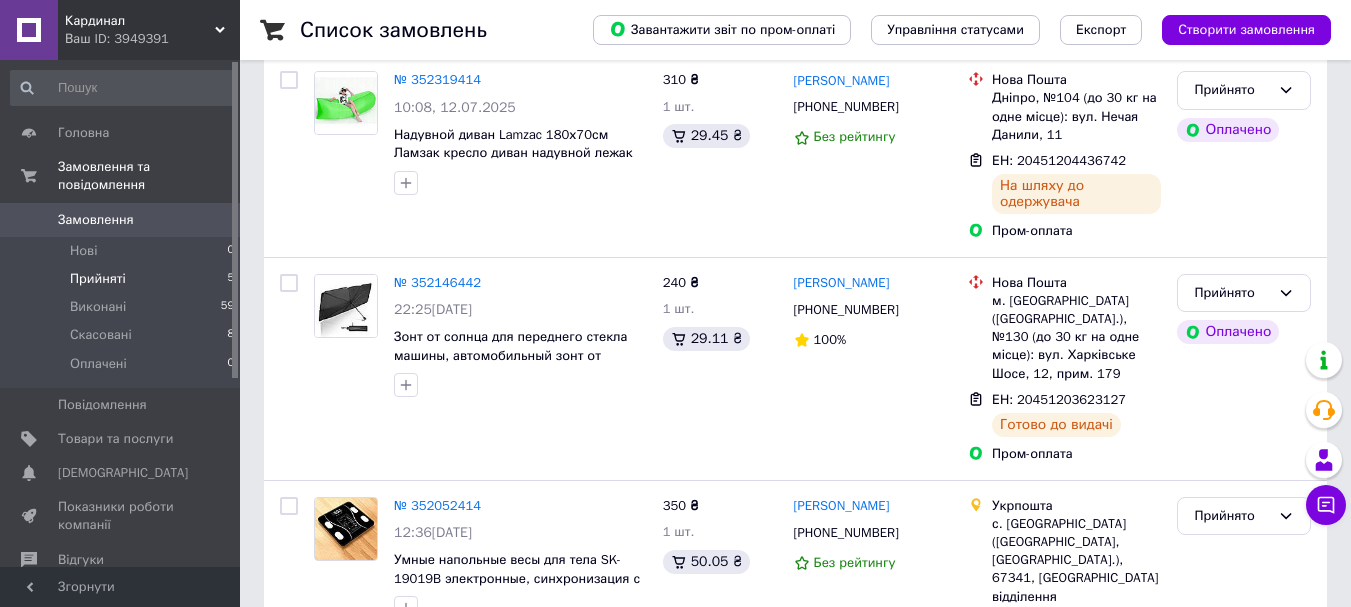 scroll, scrollTop: 500, scrollLeft: 0, axis: vertical 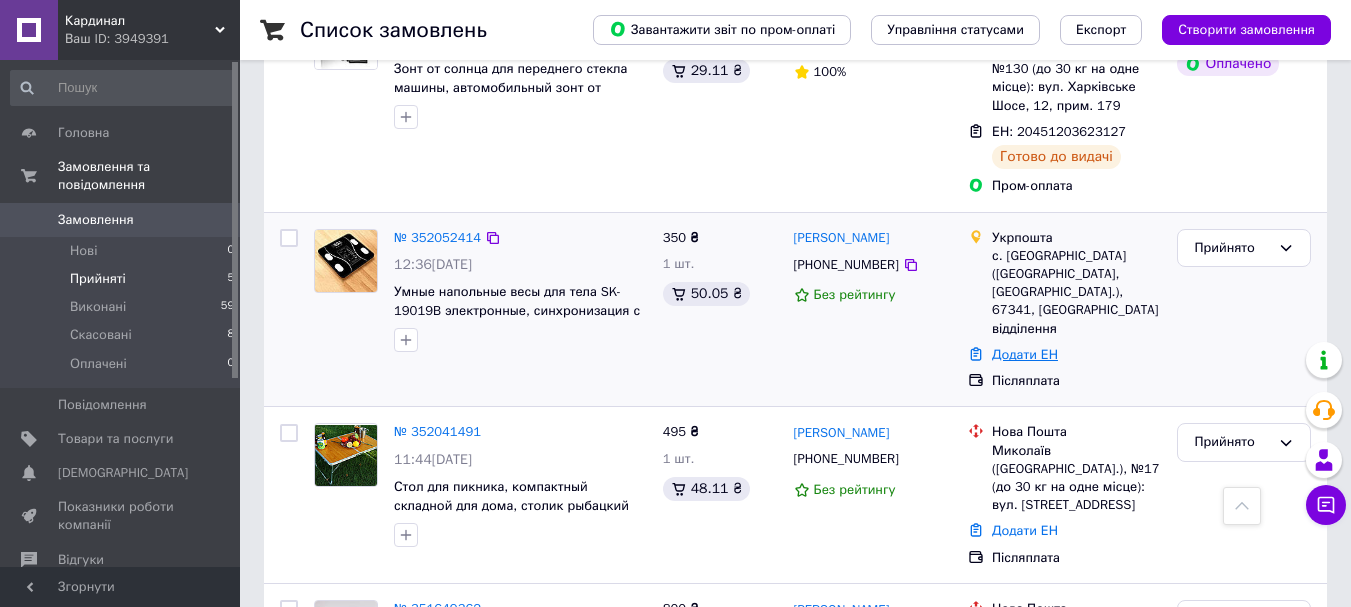 click on "Додати ЕН" at bounding box center (1025, 354) 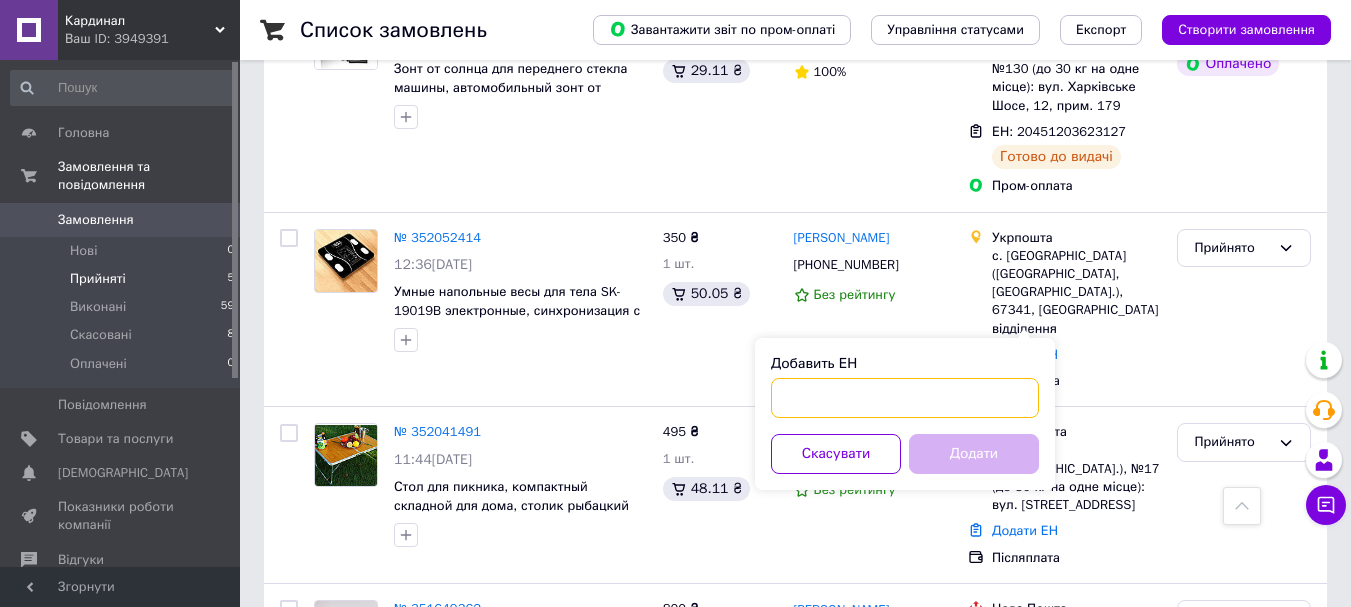 click on "Добавить ЕН" at bounding box center [905, 398] 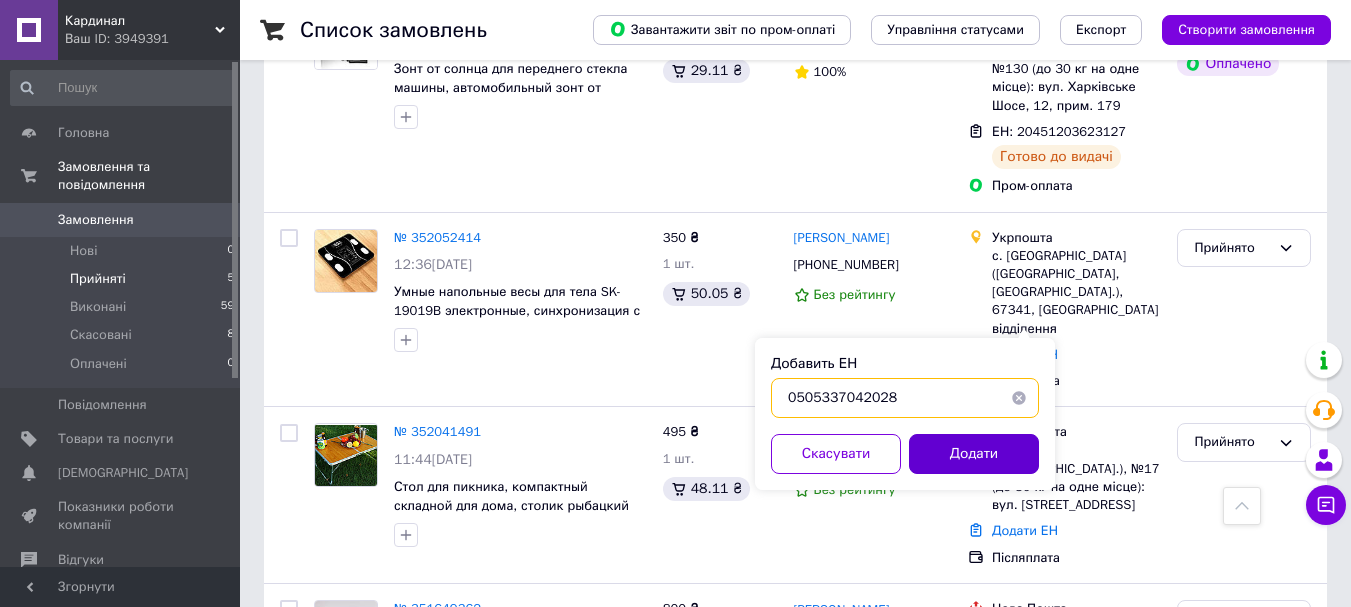 type on "0505337042028" 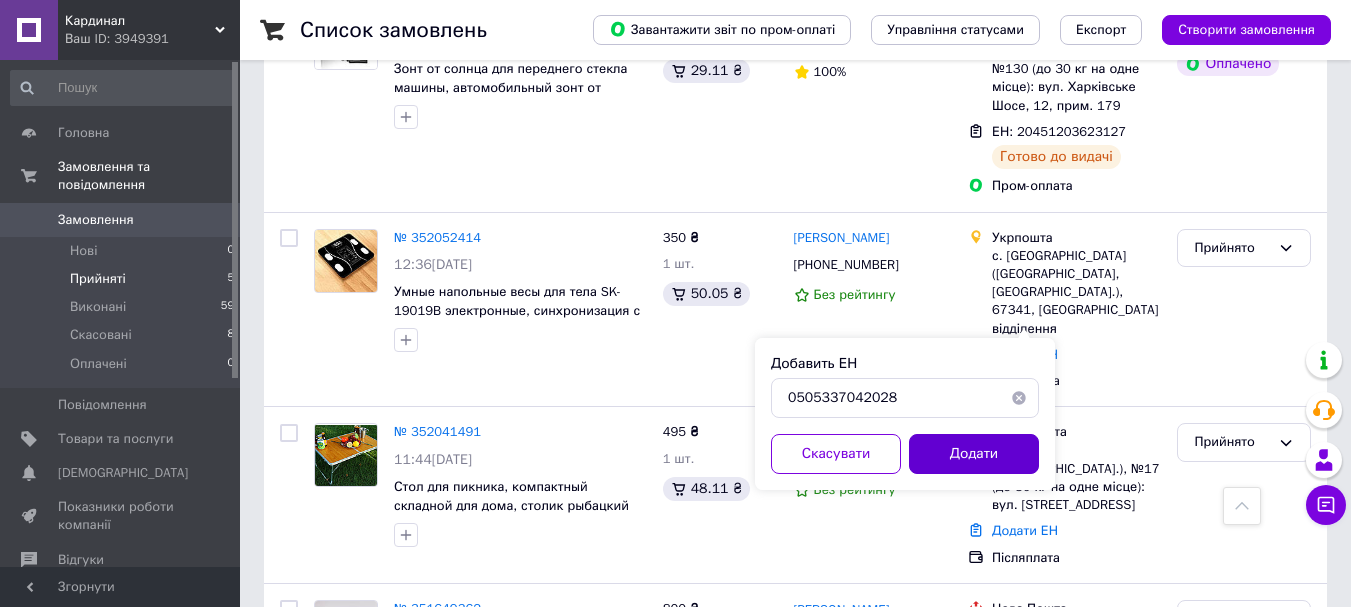 click on "Додати" at bounding box center [974, 454] 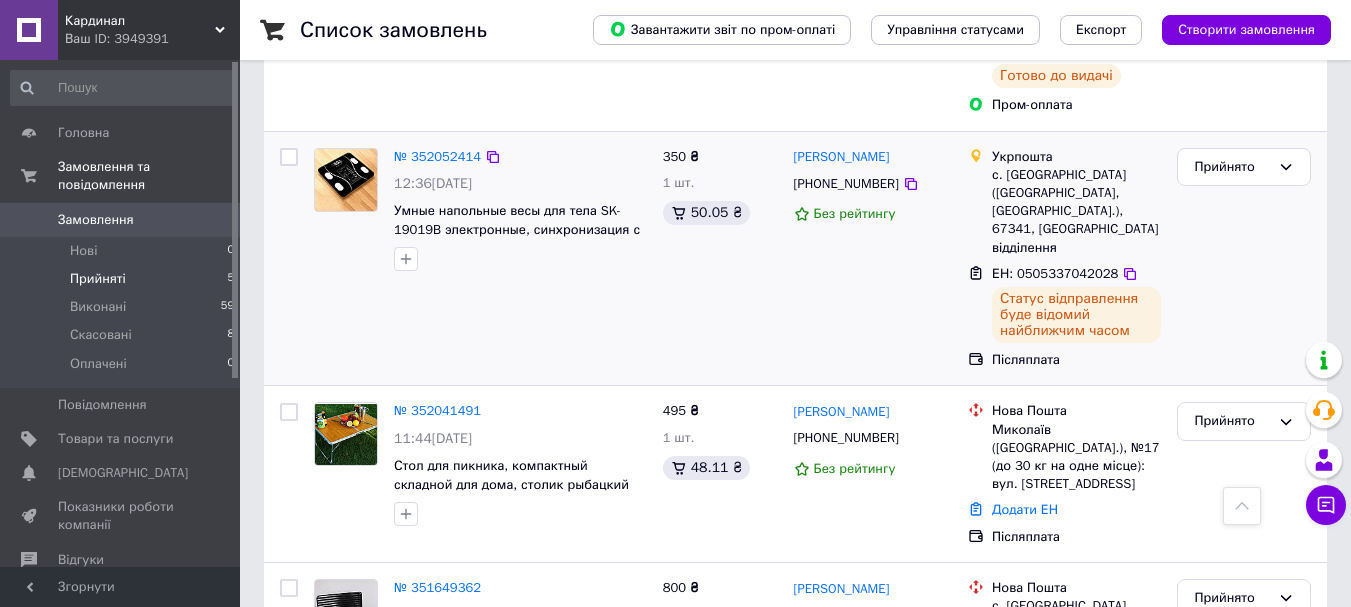 scroll, scrollTop: 692, scrollLeft: 0, axis: vertical 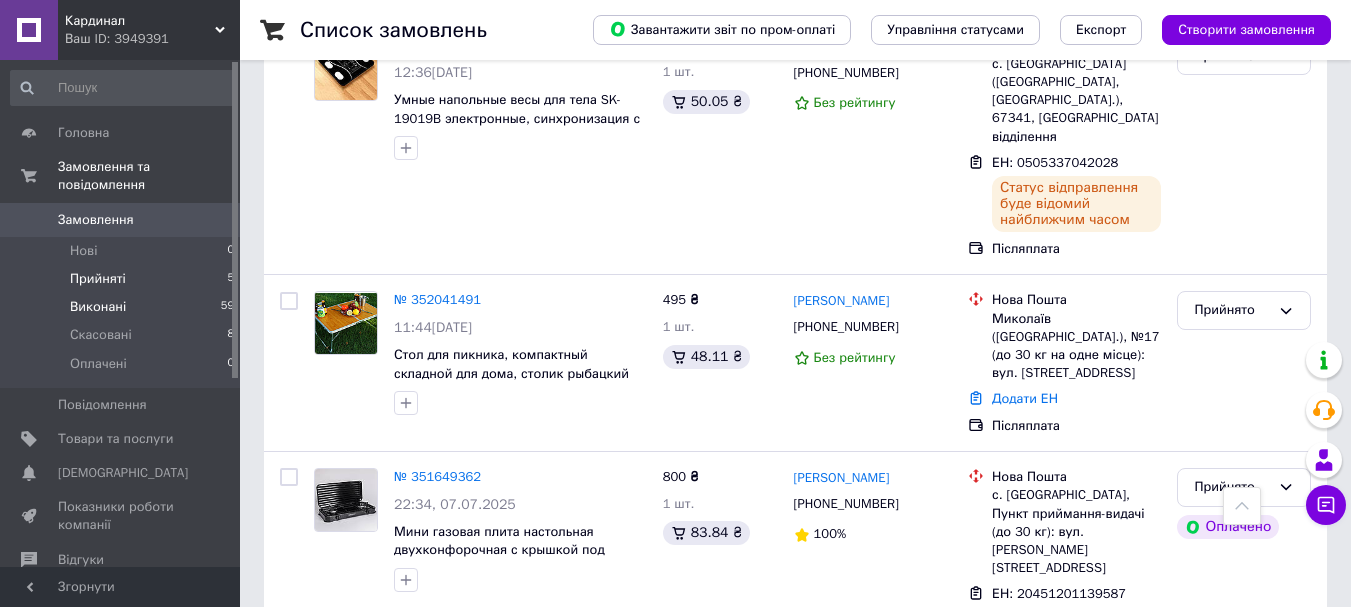 click on "Виконані" at bounding box center [98, 307] 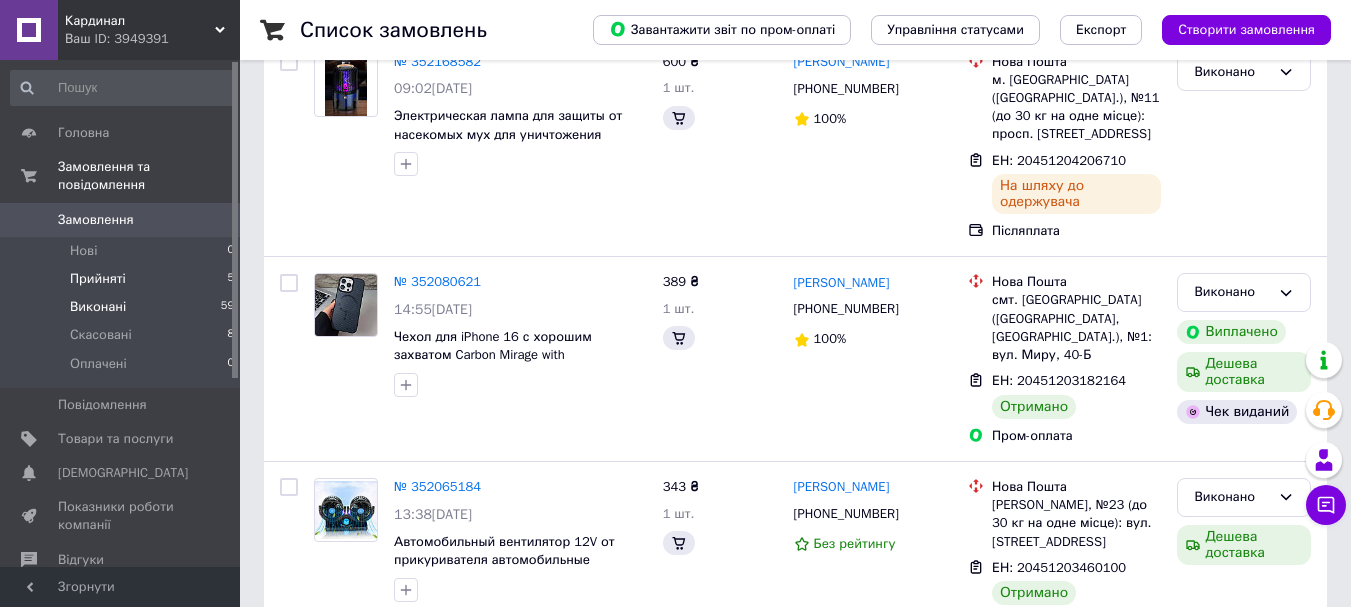 scroll, scrollTop: 0, scrollLeft: 0, axis: both 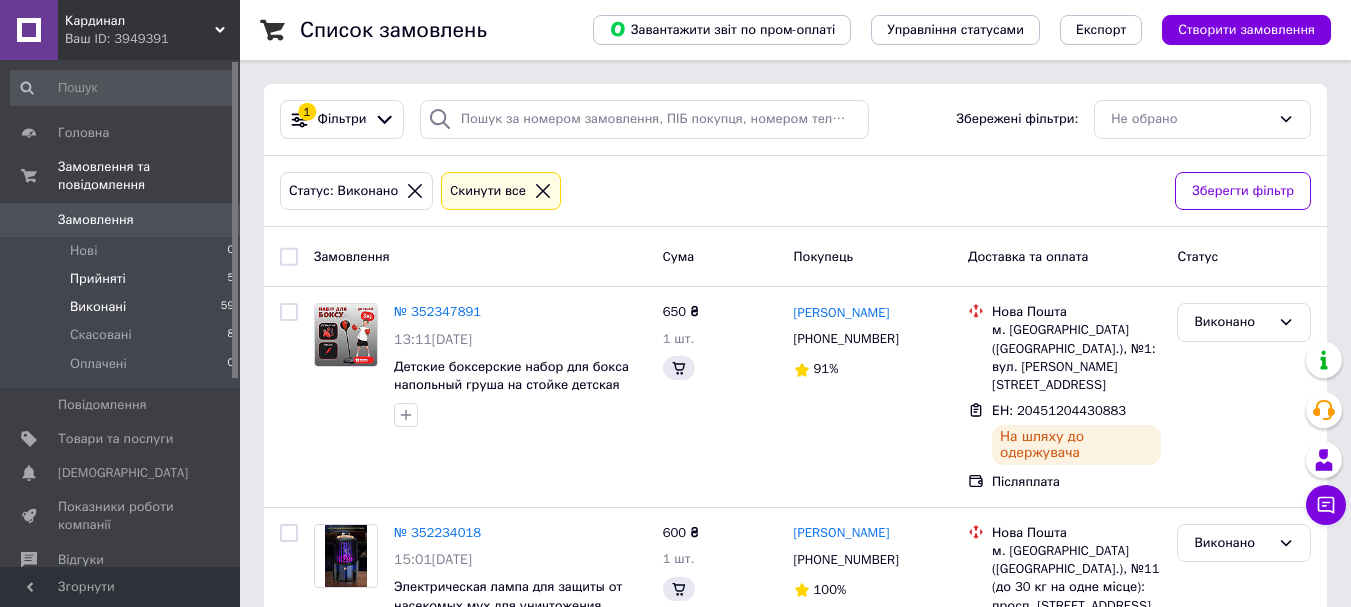 click on "Прийняті" at bounding box center [98, 279] 